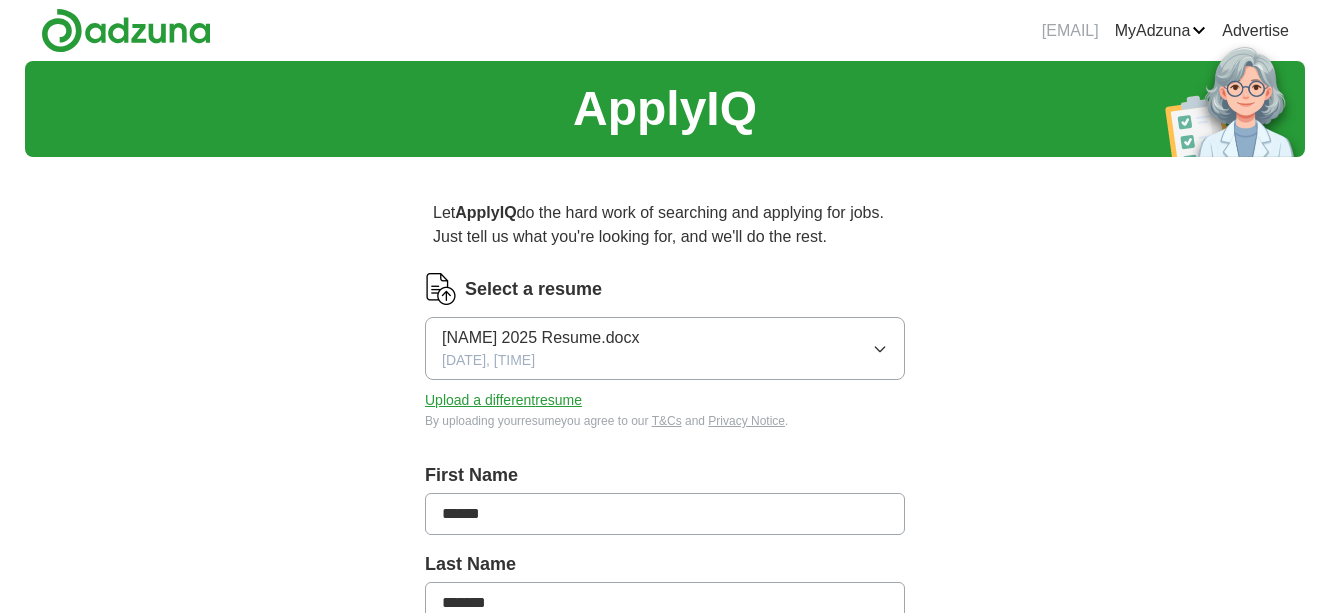 scroll, scrollTop: 0, scrollLeft: 0, axis: both 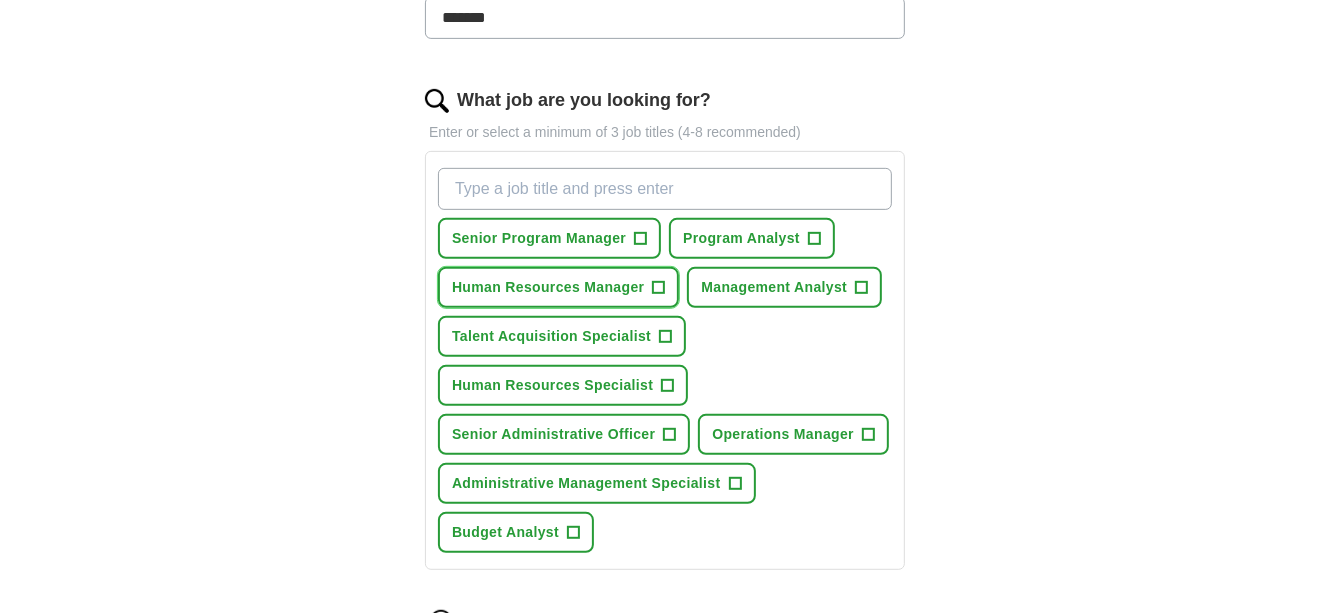 click on "Human Resources Manager" at bounding box center (548, 287) 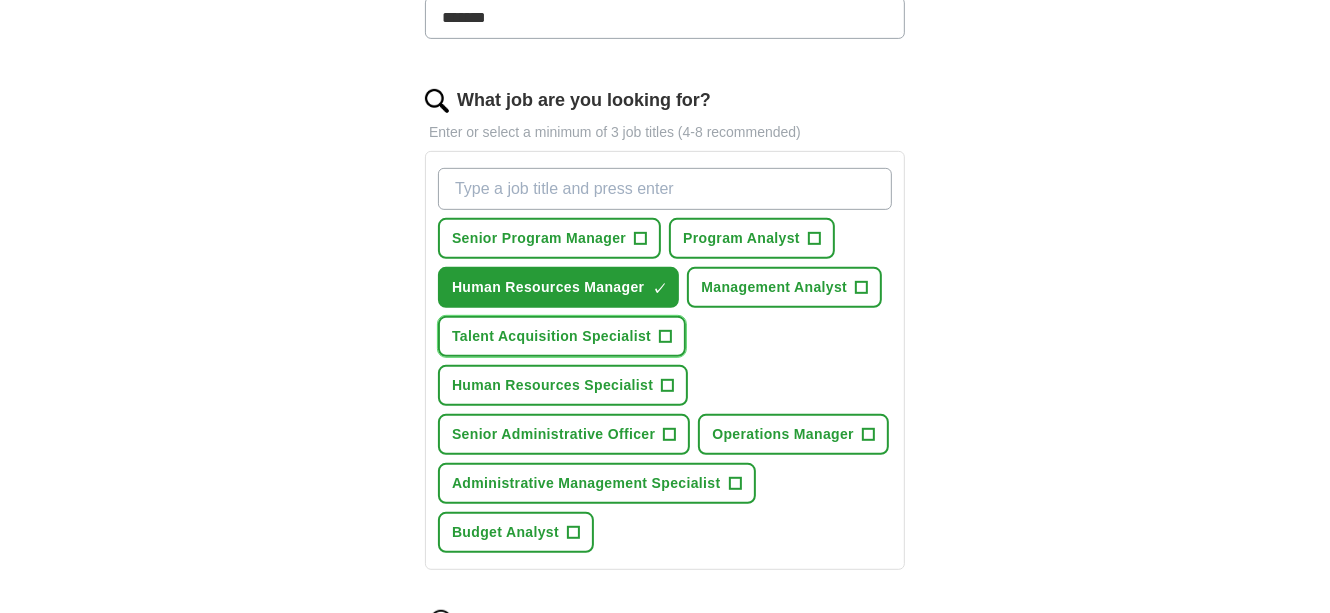 click on "Talent Acquisition Specialist" at bounding box center (551, 336) 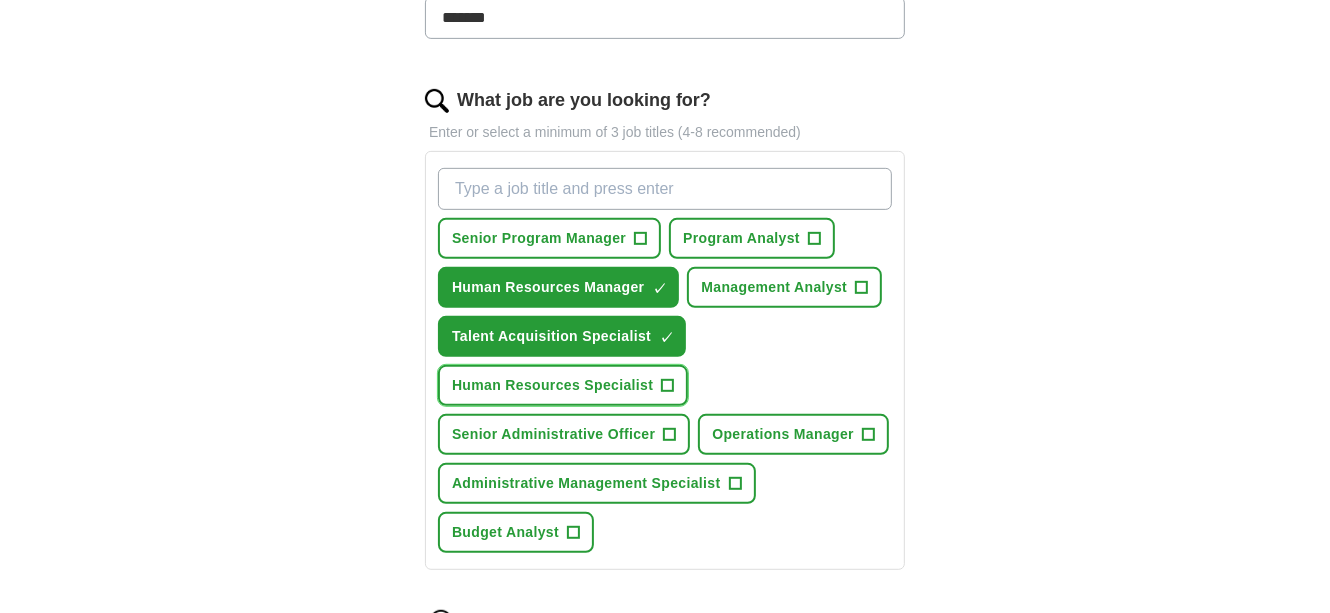 click on "Human Resources Specialist" at bounding box center (552, 385) 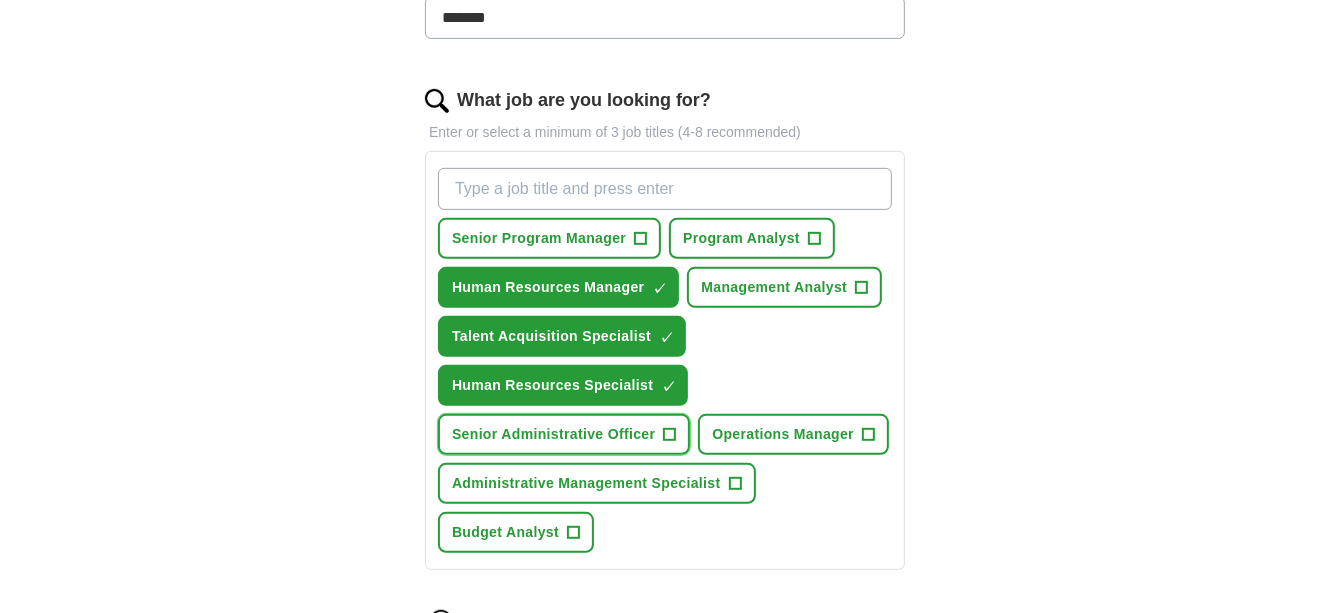 click on "Senior Administrative Officer" at bounding box center (553, 434) 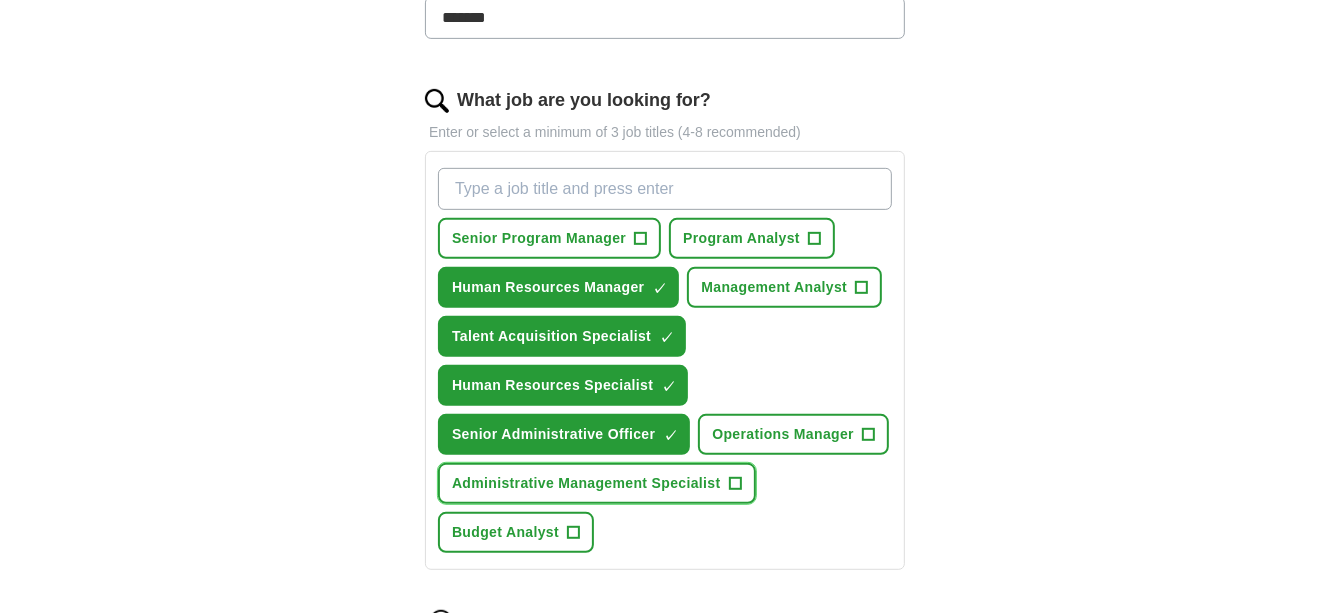 click on "Administrative Management Specialist +" at bounding box center [597, 483] 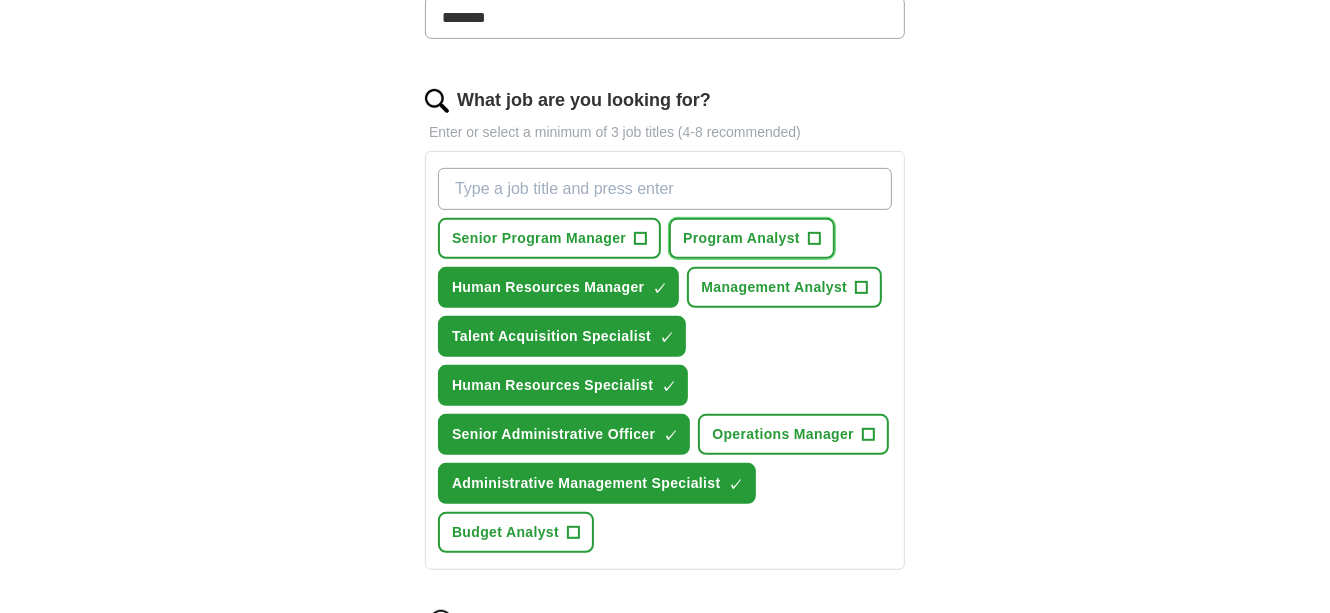click on "+" at bounding box center [814, 239] 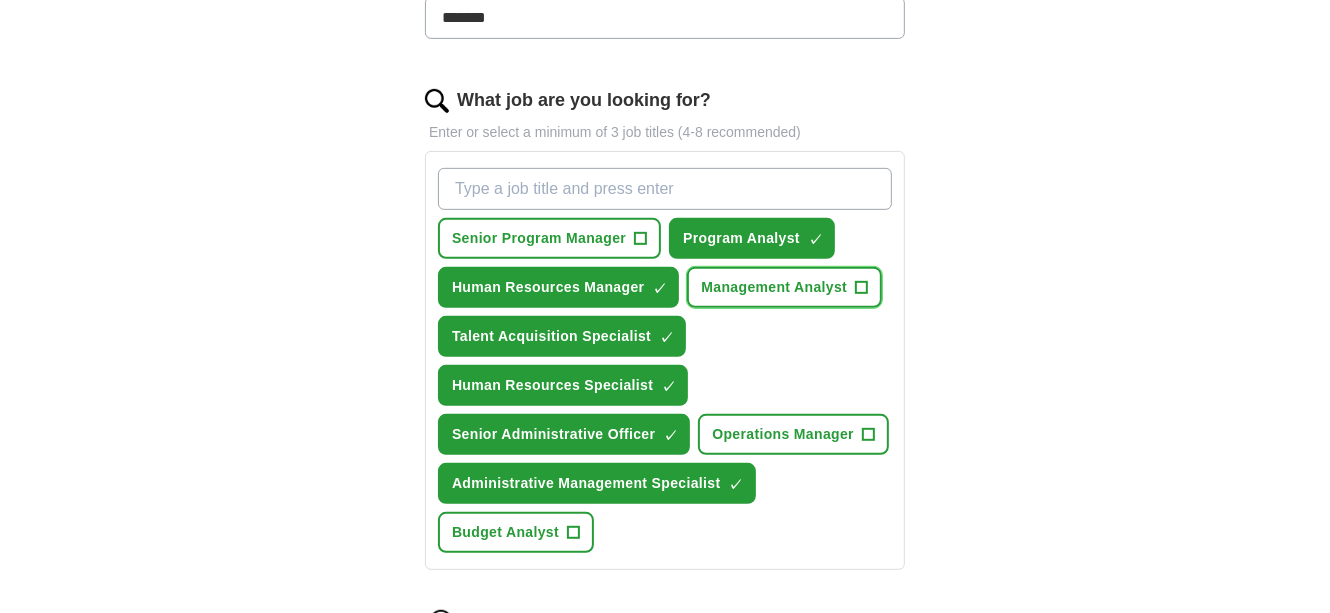 click on "Management Analyst" at bounding box center (774, 287) 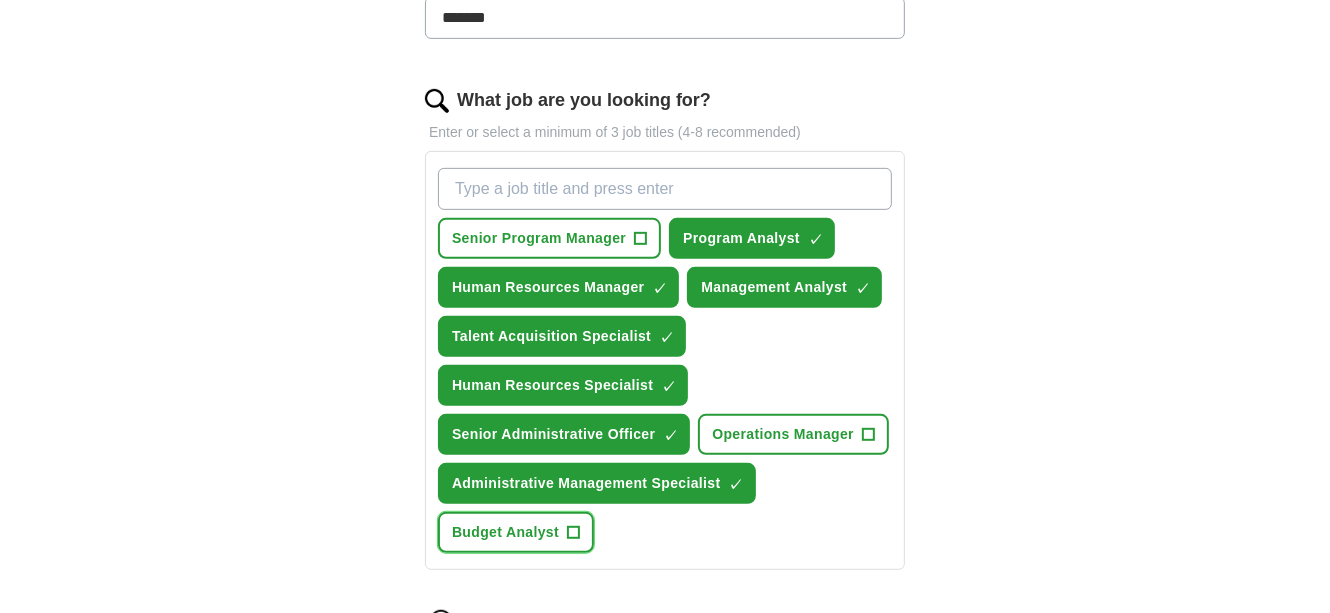 click on "Budget Analyst" at bounding box center [505, 532] 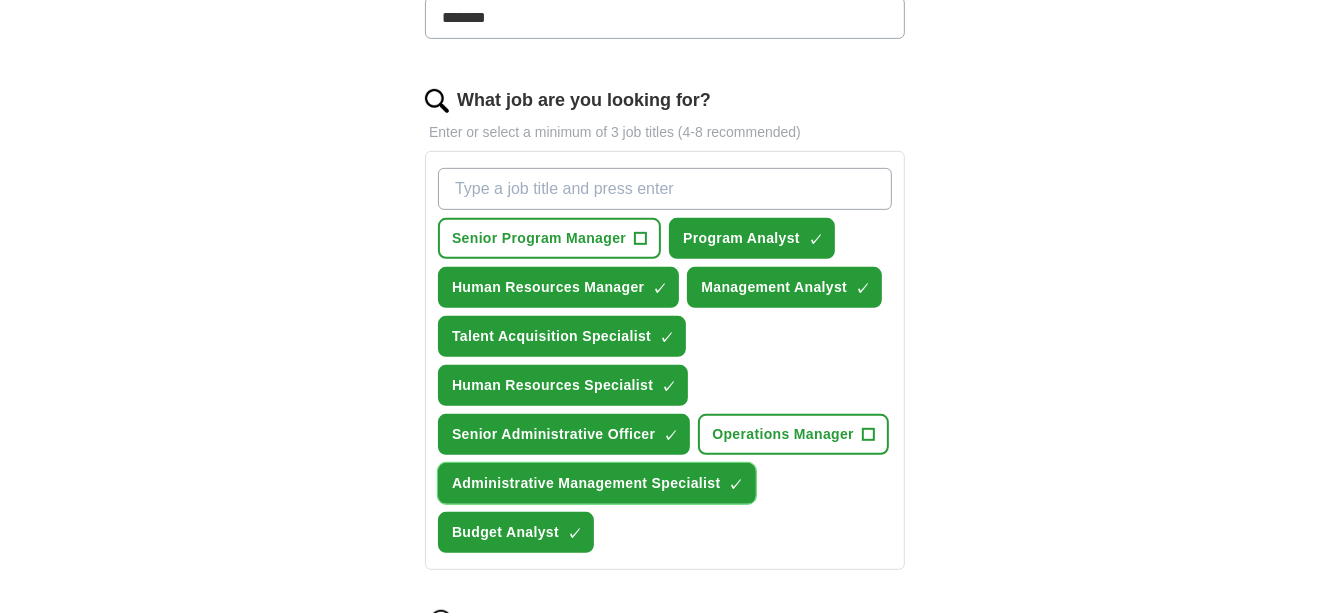 click on "Administrative Management Specialist" at bounding box center [586, 483] 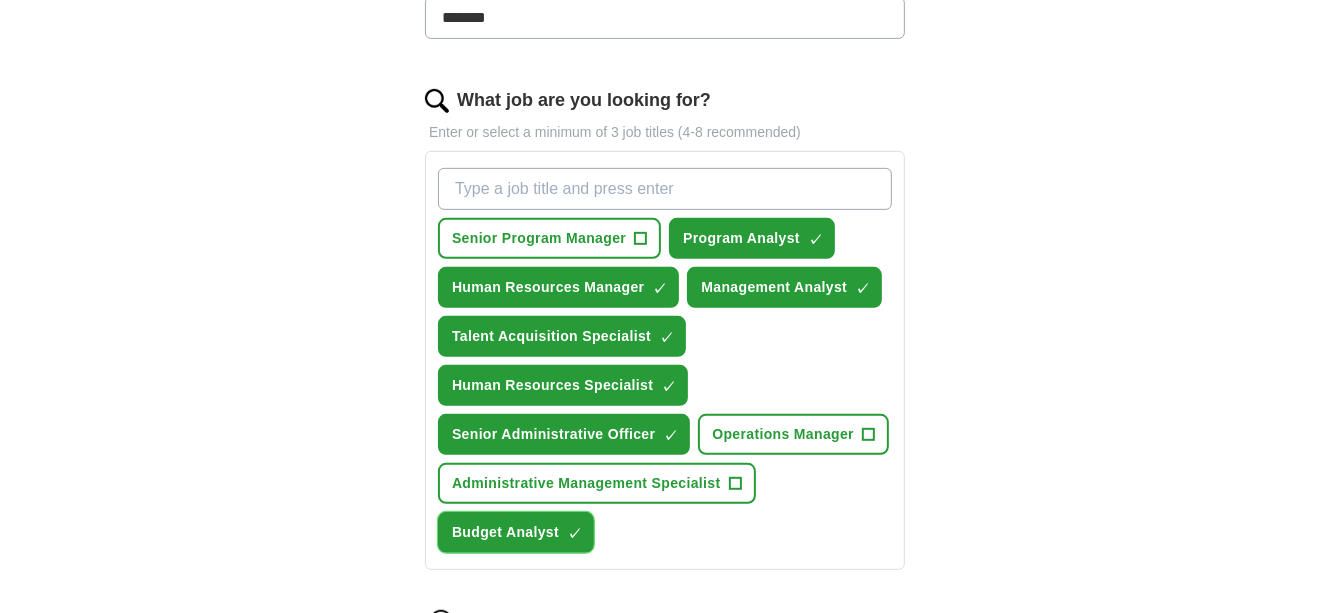 click on "Budget Analyst ✓ ×" at bounding box center [516, 532] 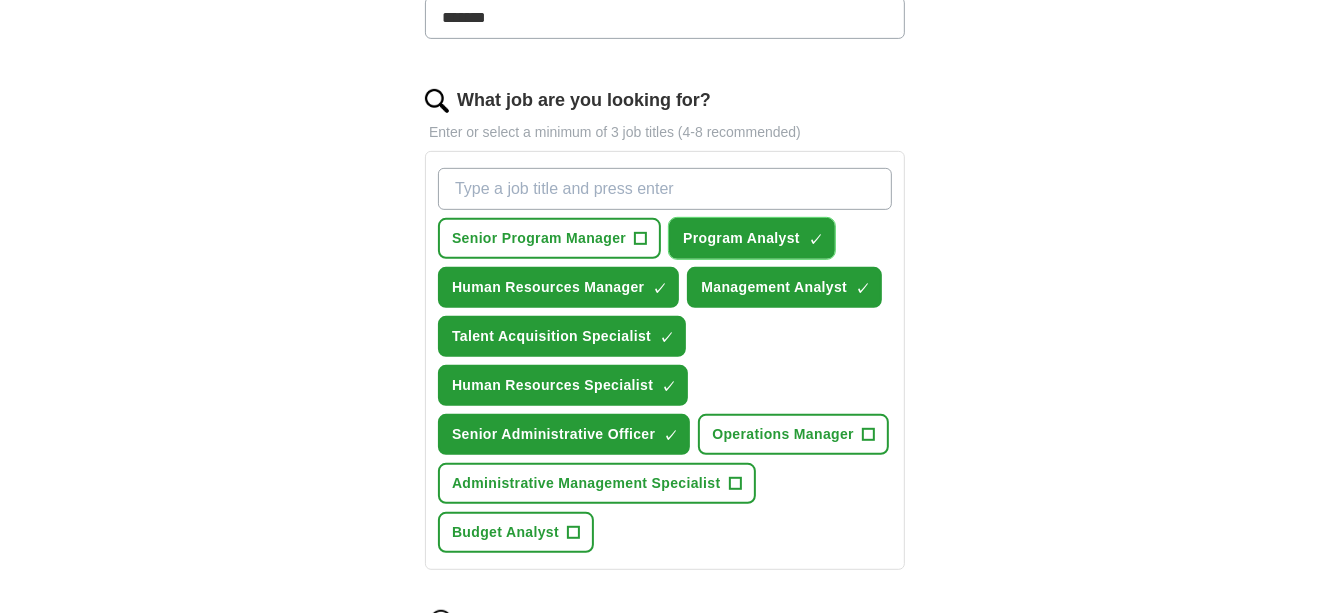 click on "Program Analyst" at bounding box center [741, 238] 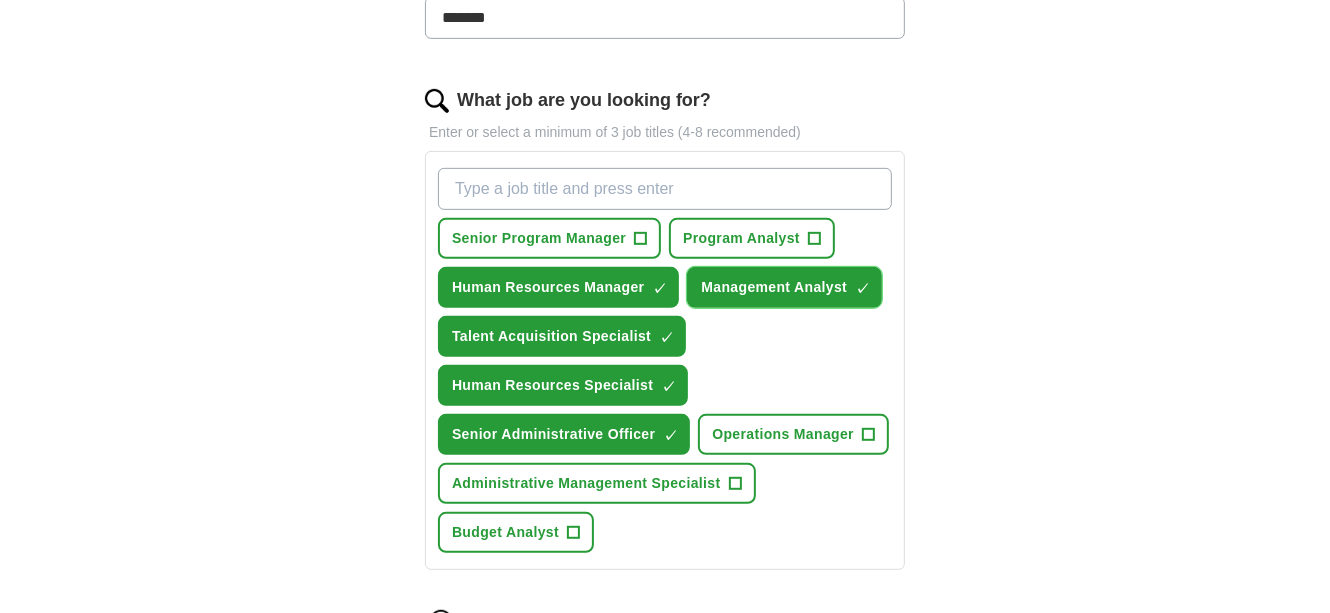 click on "Management Analyst" at bounding box center (774, 287) 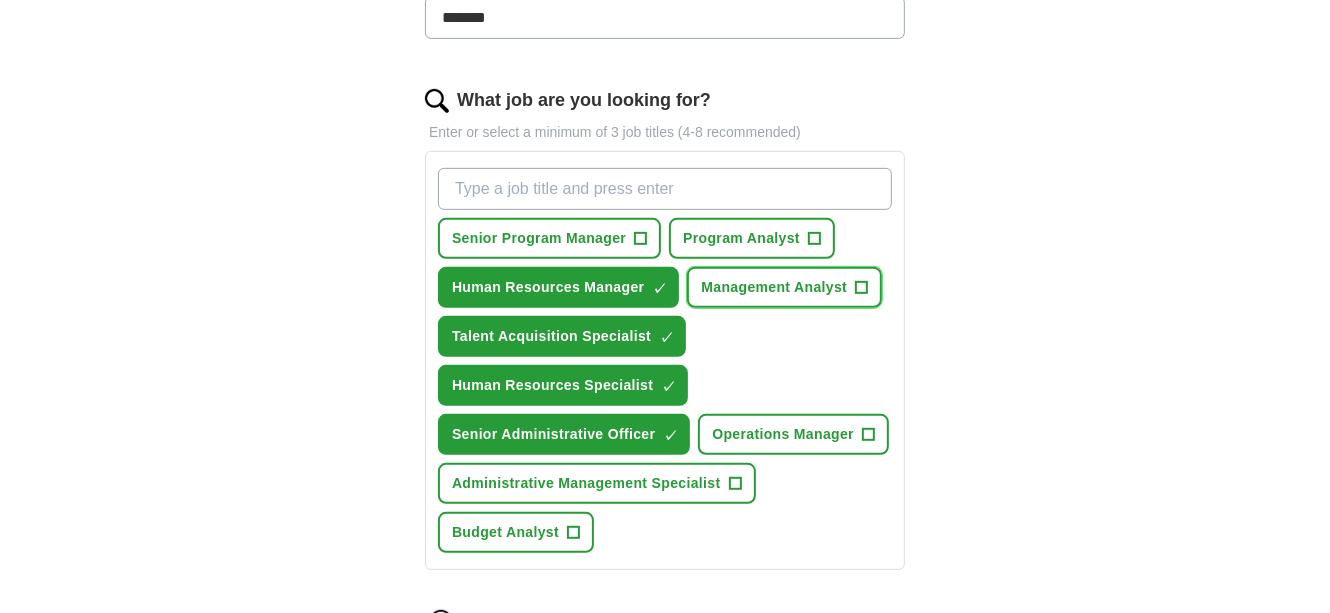 click on "Management Analyst" at bounding box center (774, 287) 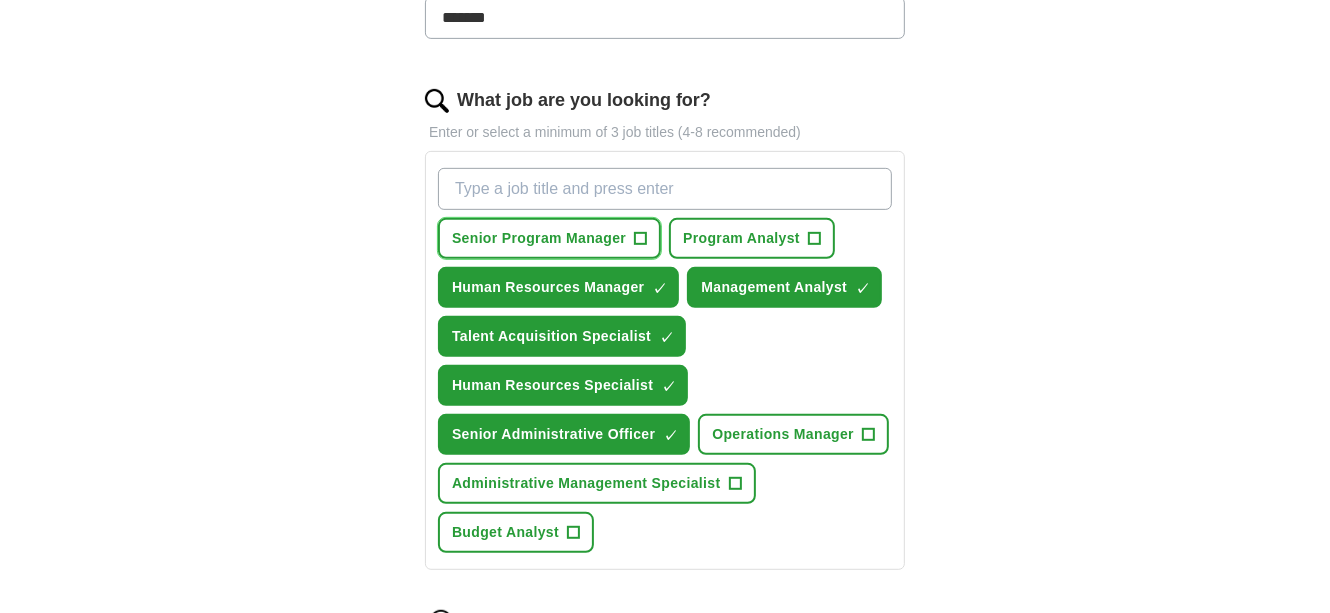 click on "Senior Program Manager" at bounding box center (539, 238) 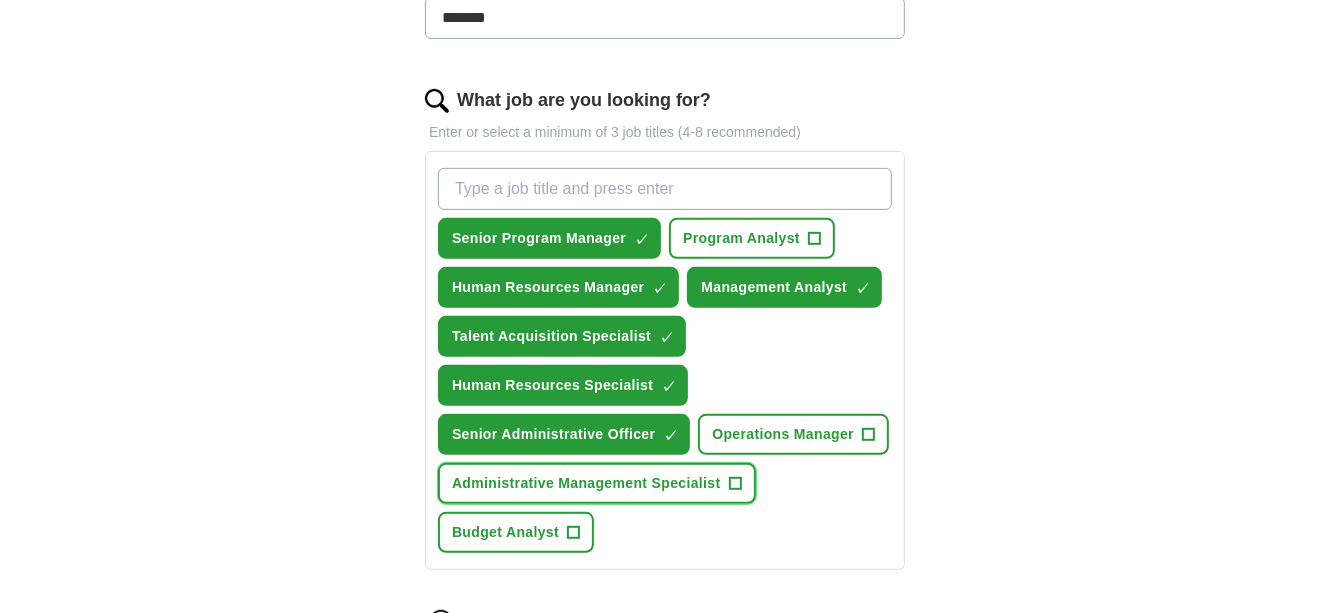 click on "Administrative Management Specialist" at bounding box center [586, 483] 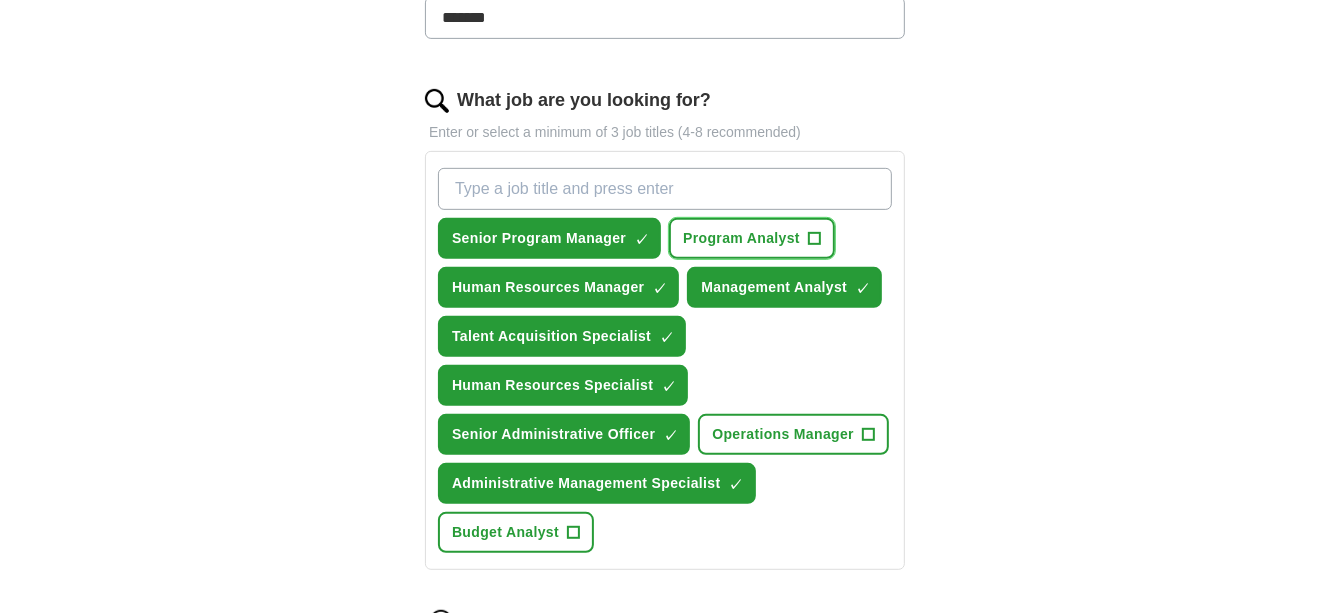 click on "Program Analyst" at bounding box center (741, 238) 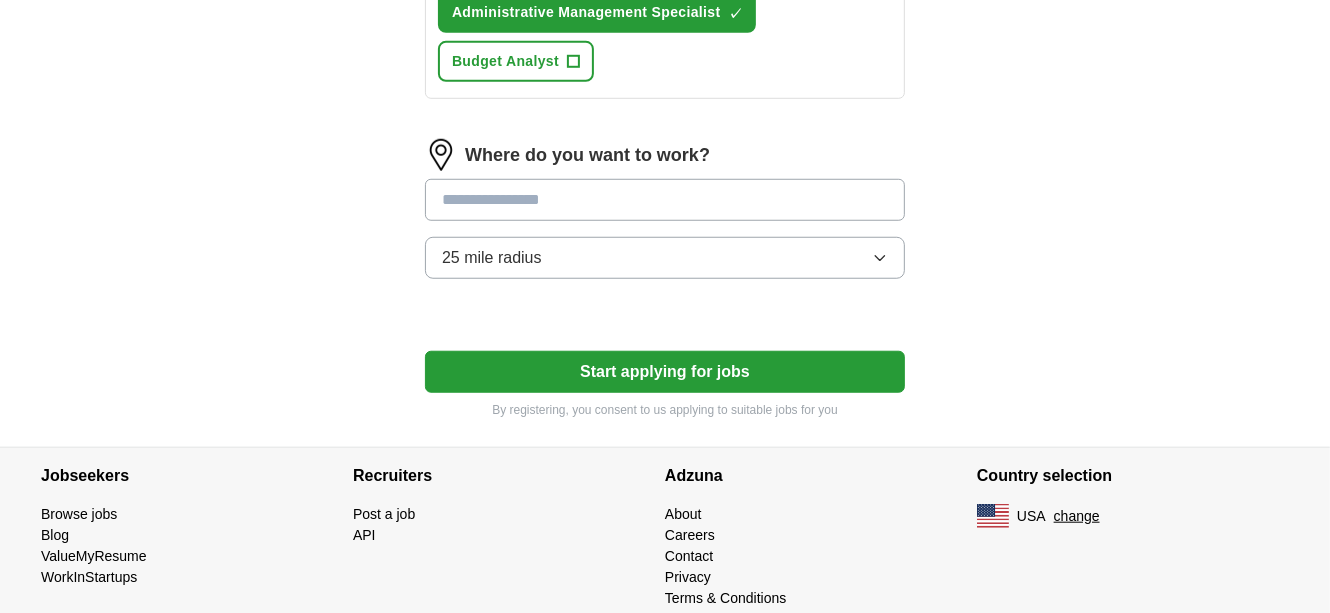 scroll, scrollTop: 1058, scrollLeft: 0, axis: vertical 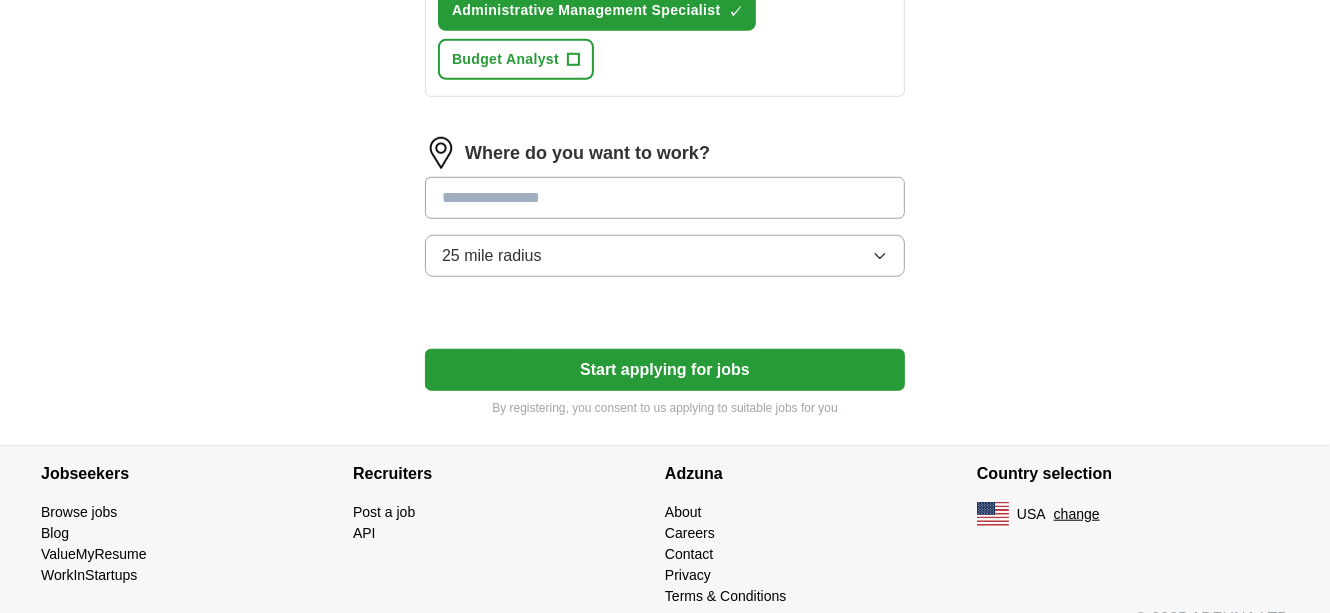 click at bounding box center [665, 198] 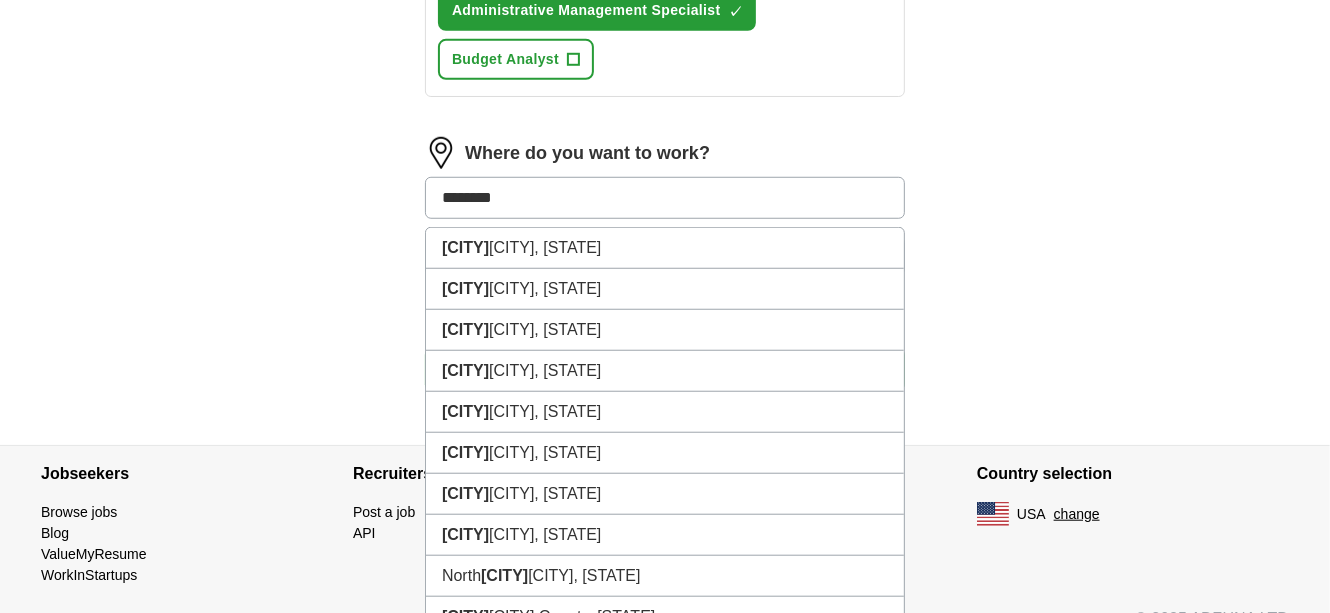 type on "*********" 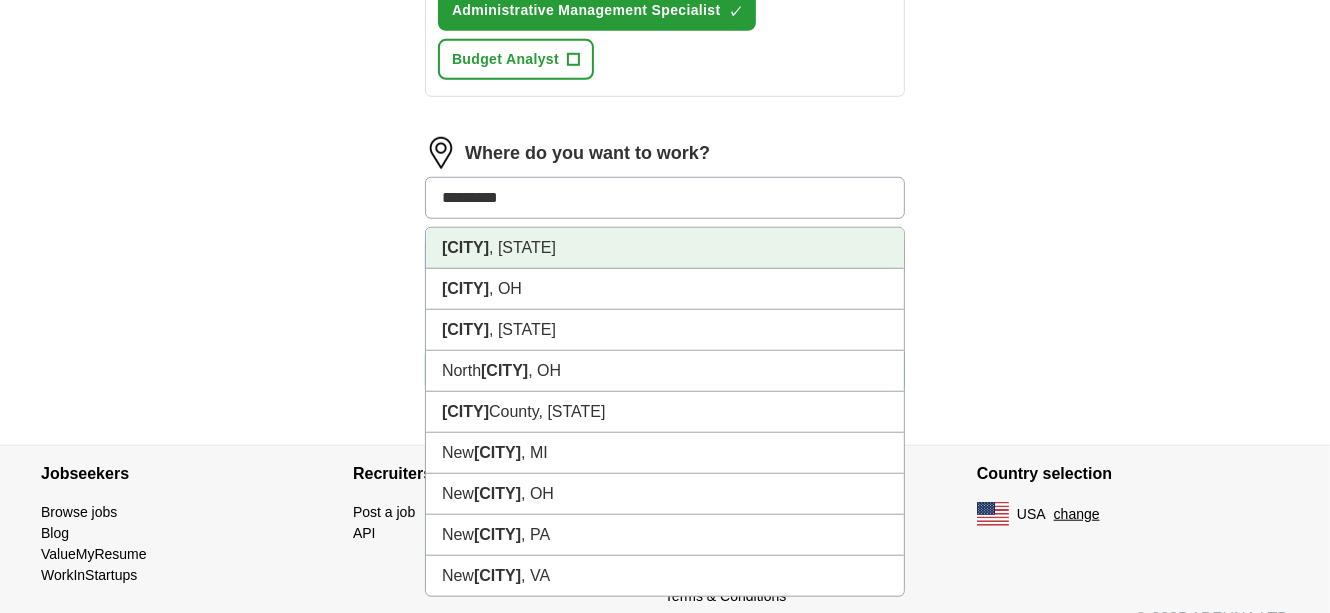 click on "[CITY] , [STATE]" at bounding box center (665, 248) 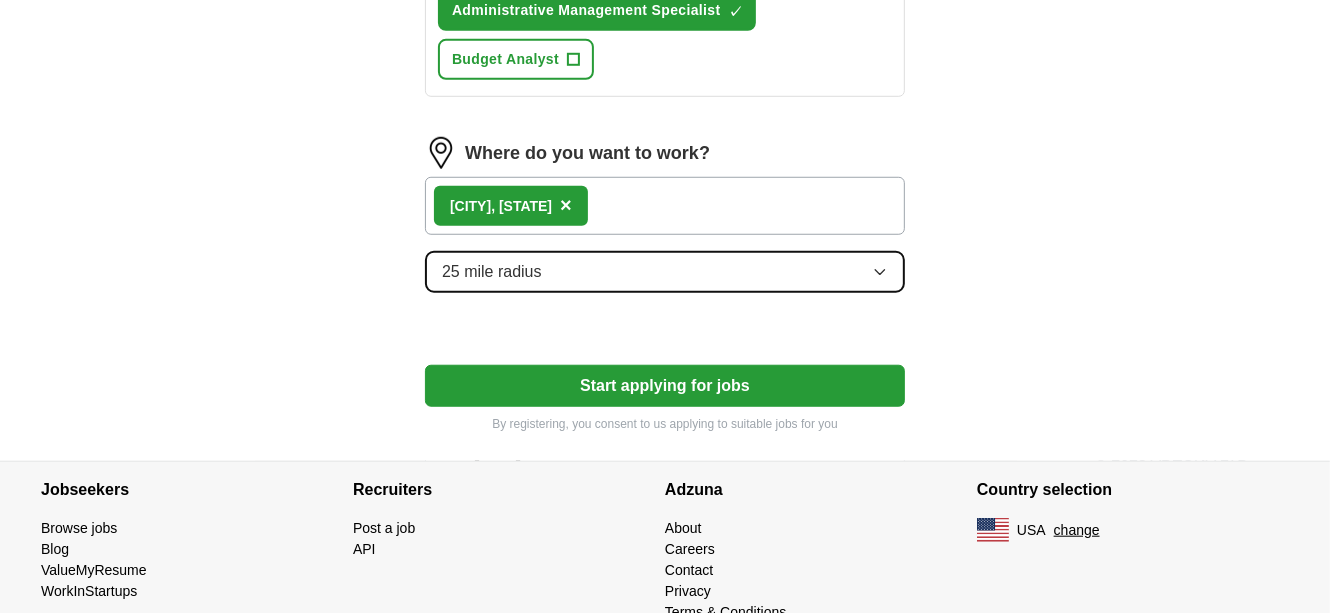 click 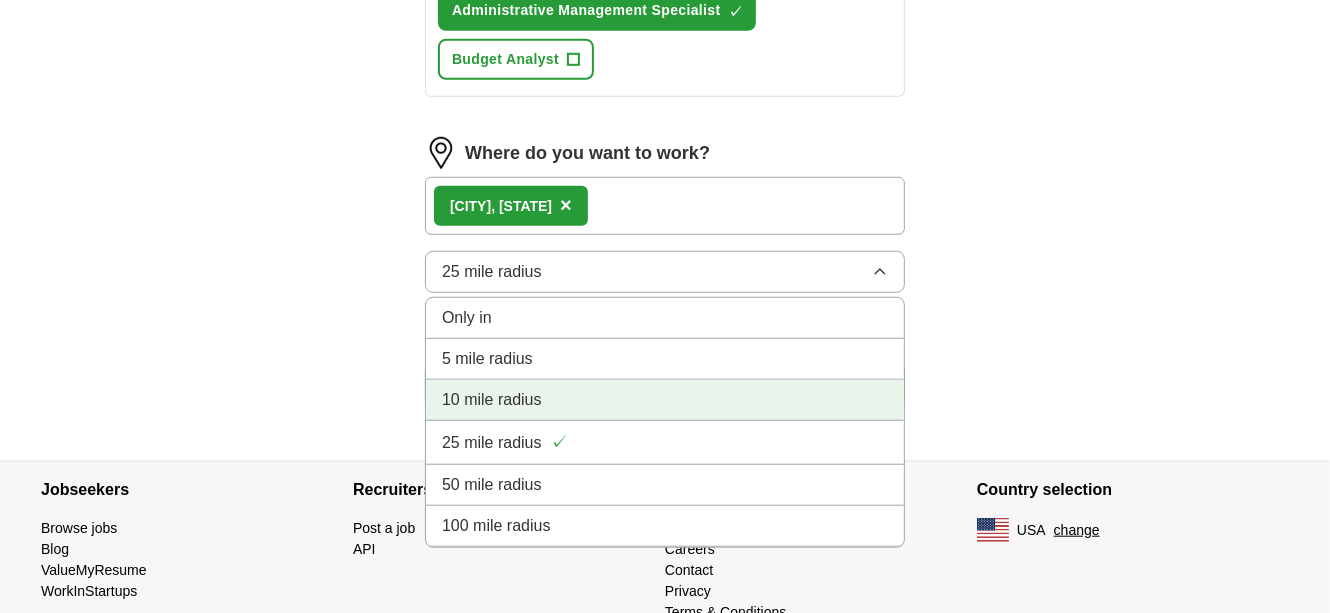 click on "10 mile radius" at bounding box center [492, 400] 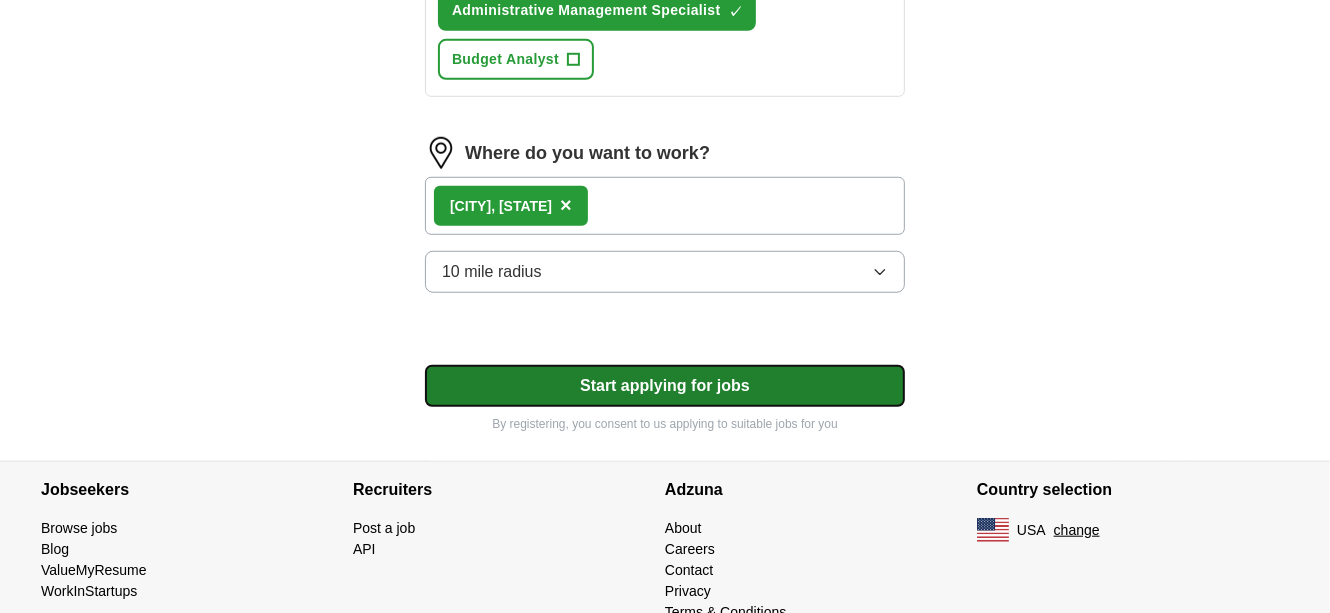 click on "Start applying for jobs" at bounding box center (665, 386) 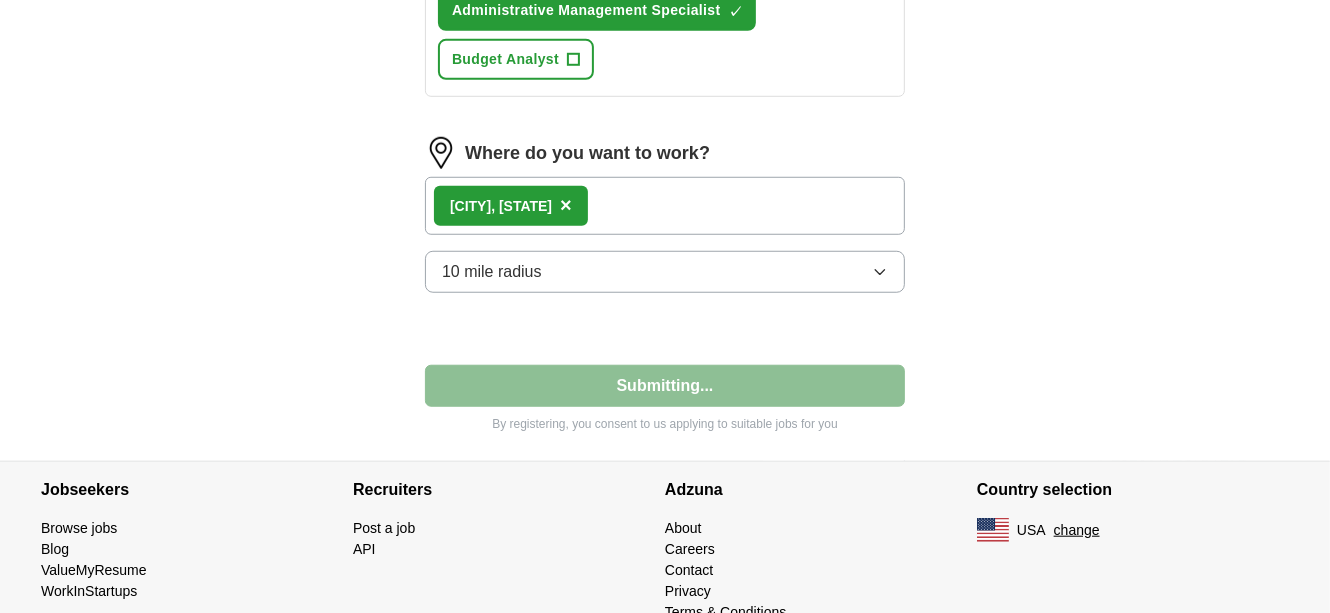 select on "**" 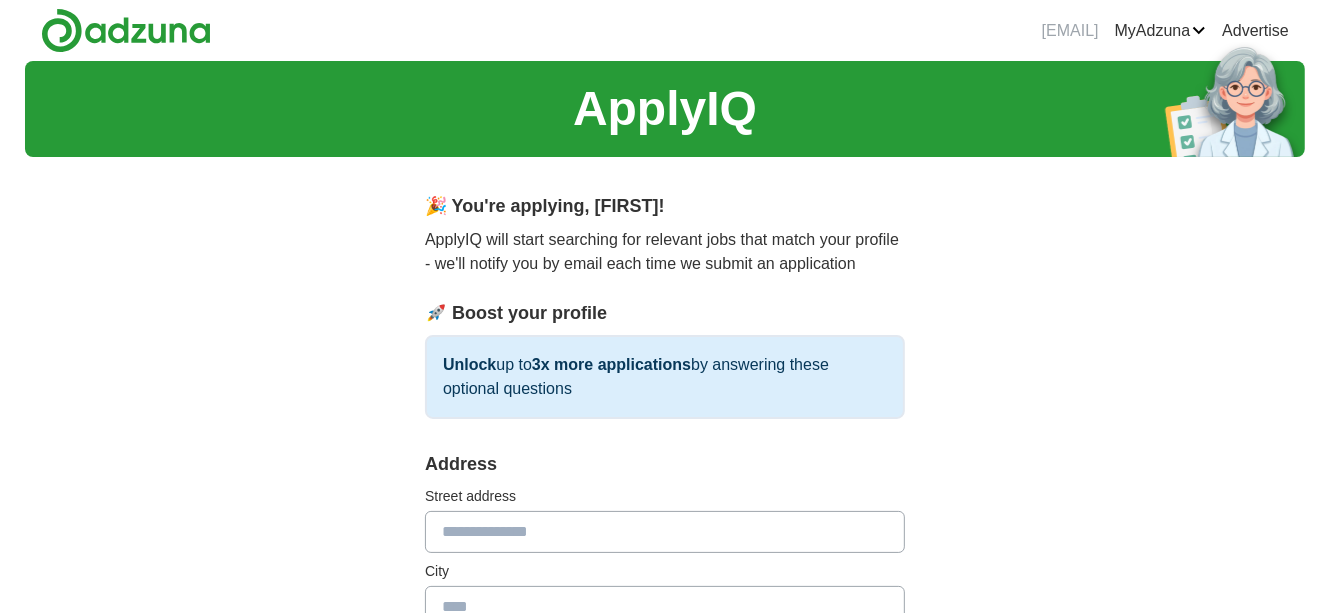 scroll, scrollTop: 0, scrollLeft: 0, axis: both 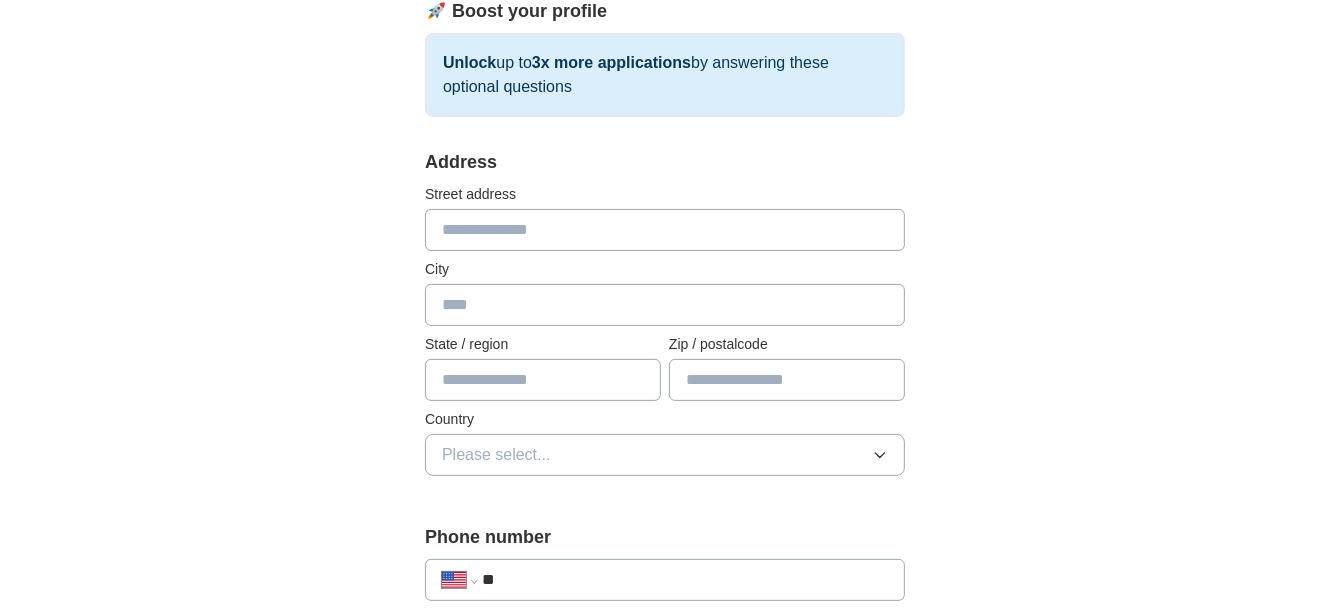 click at bounding box center [665, 230] 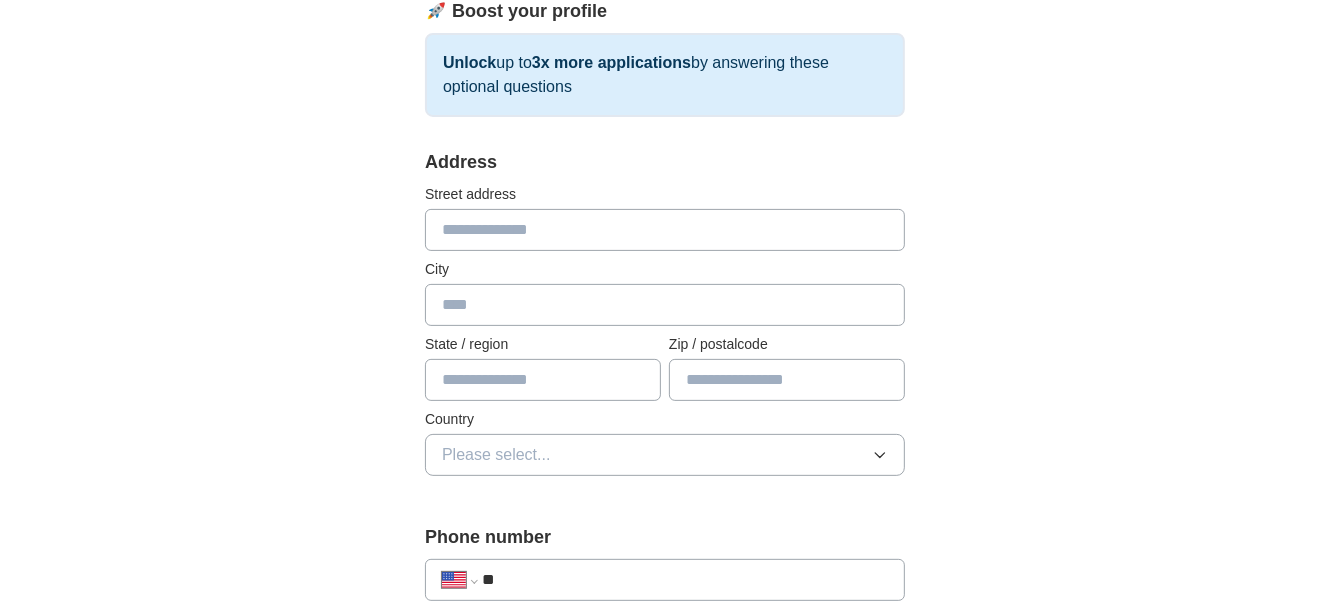 type on "**********" 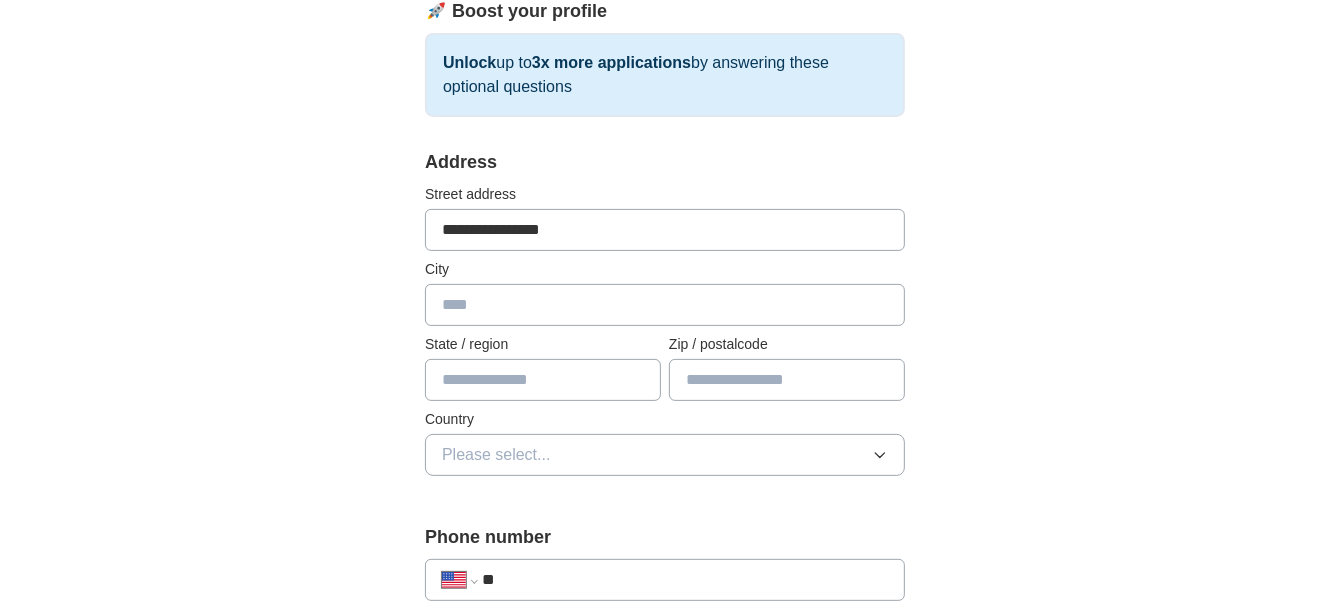 type on "*********" 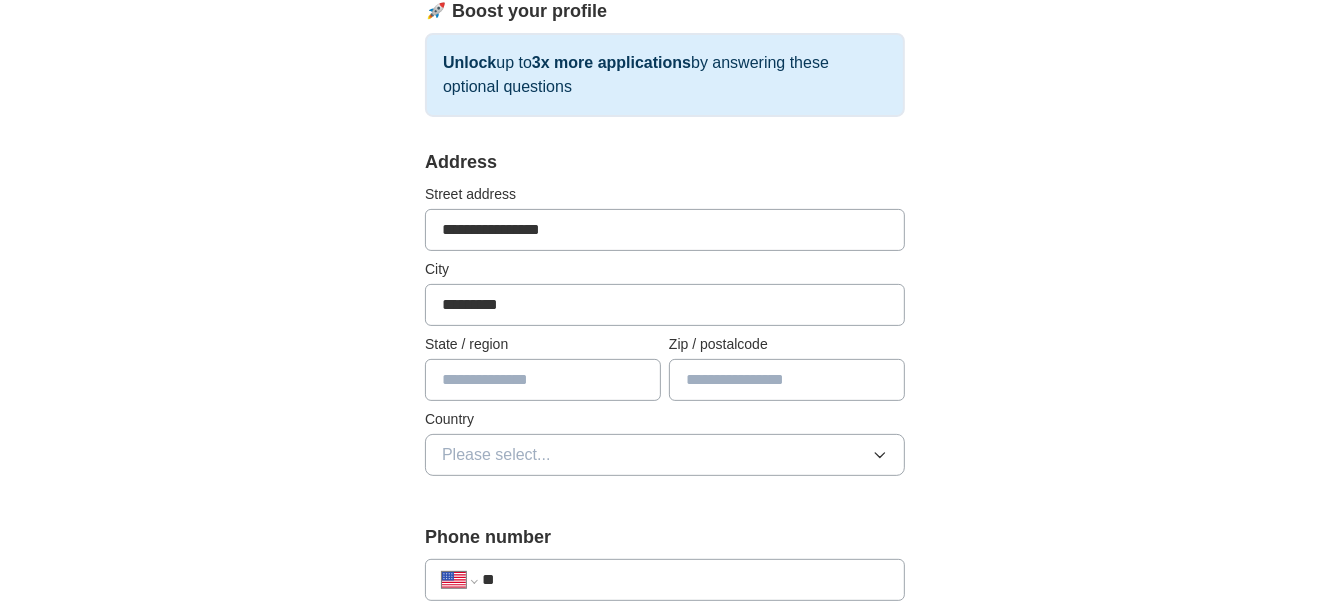 type on "********" 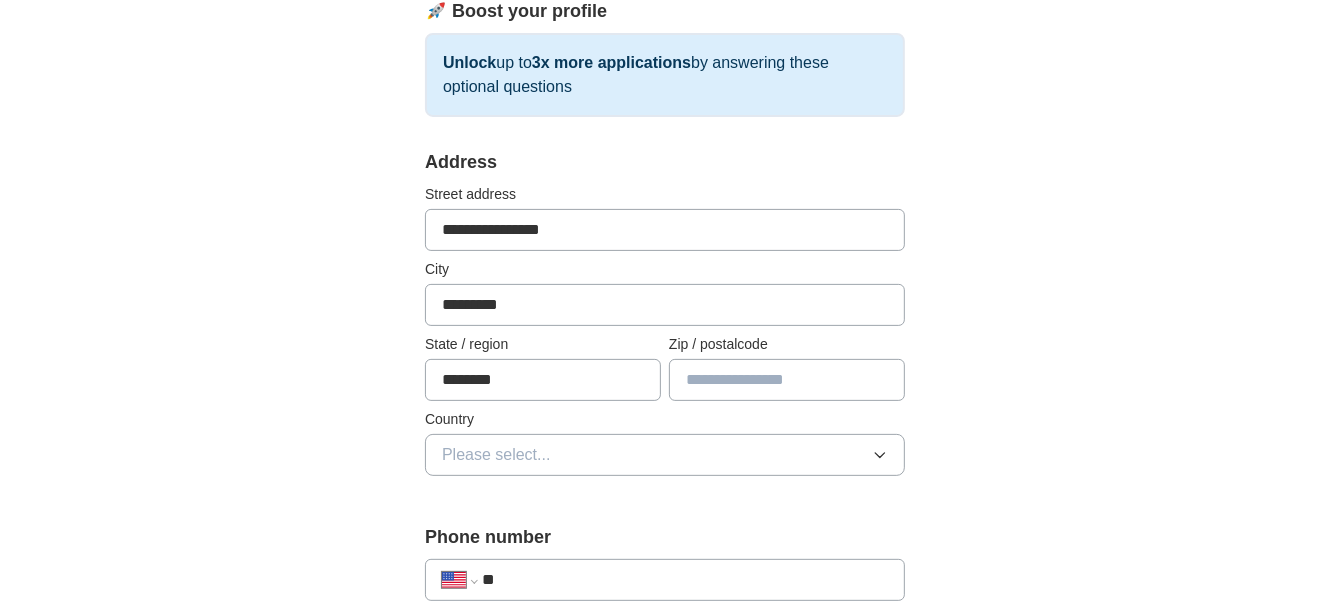 type on "*****" 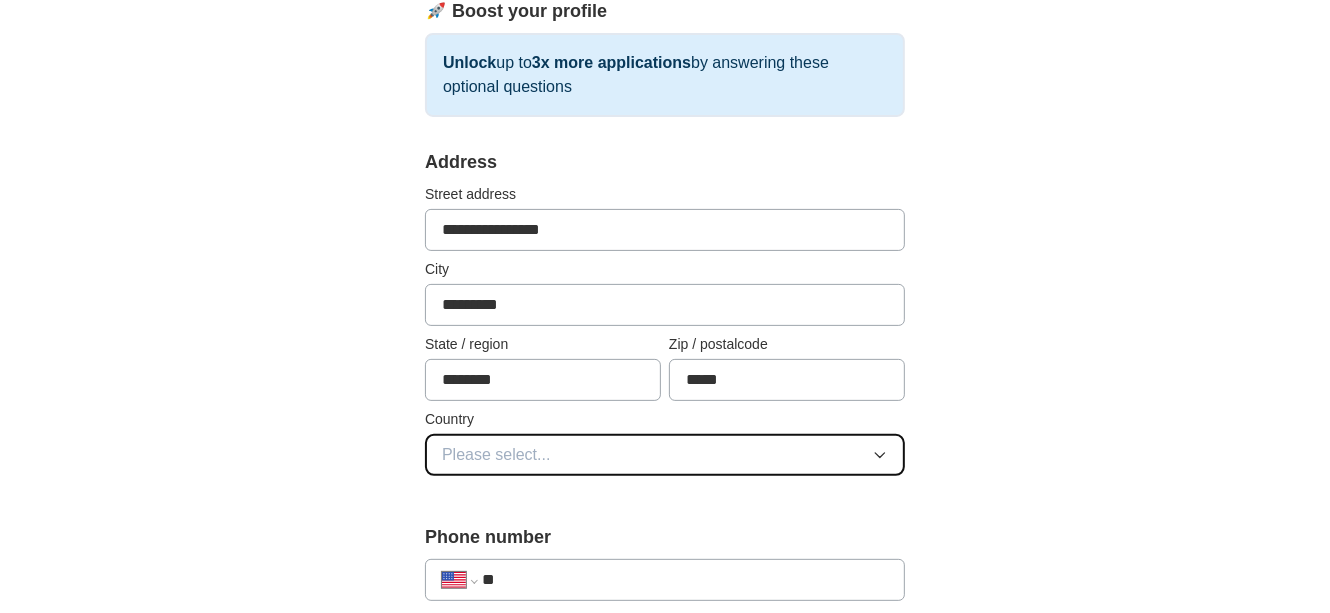 click 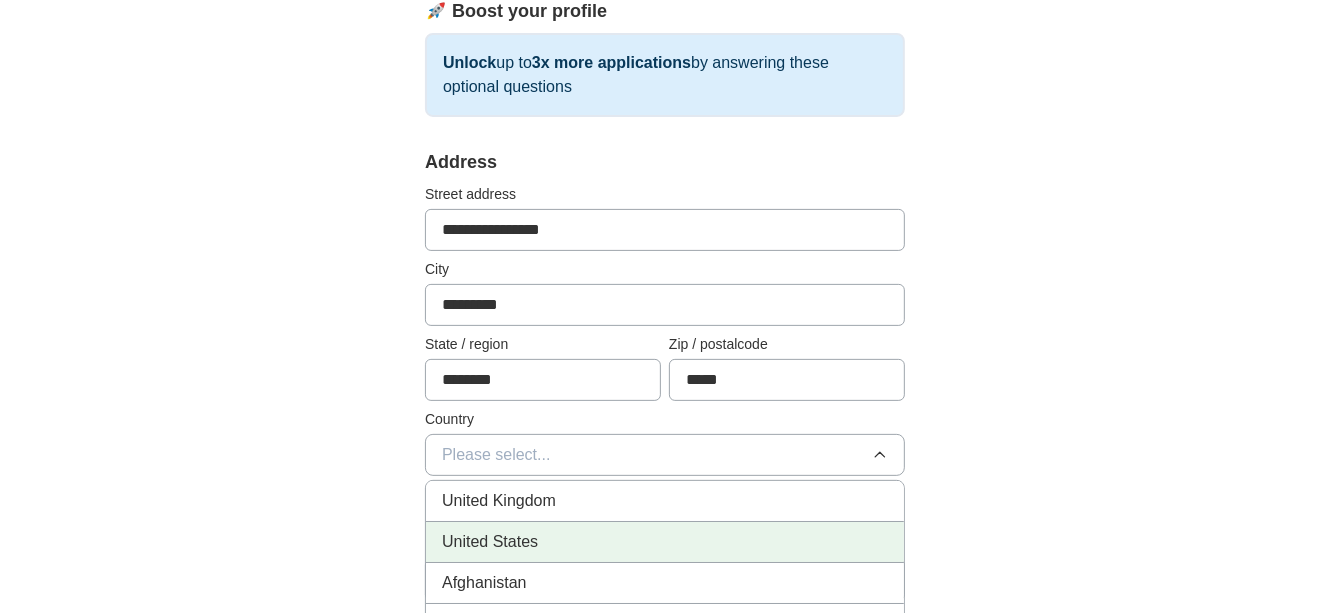 click on "United States" at bounding box center (665, 542) 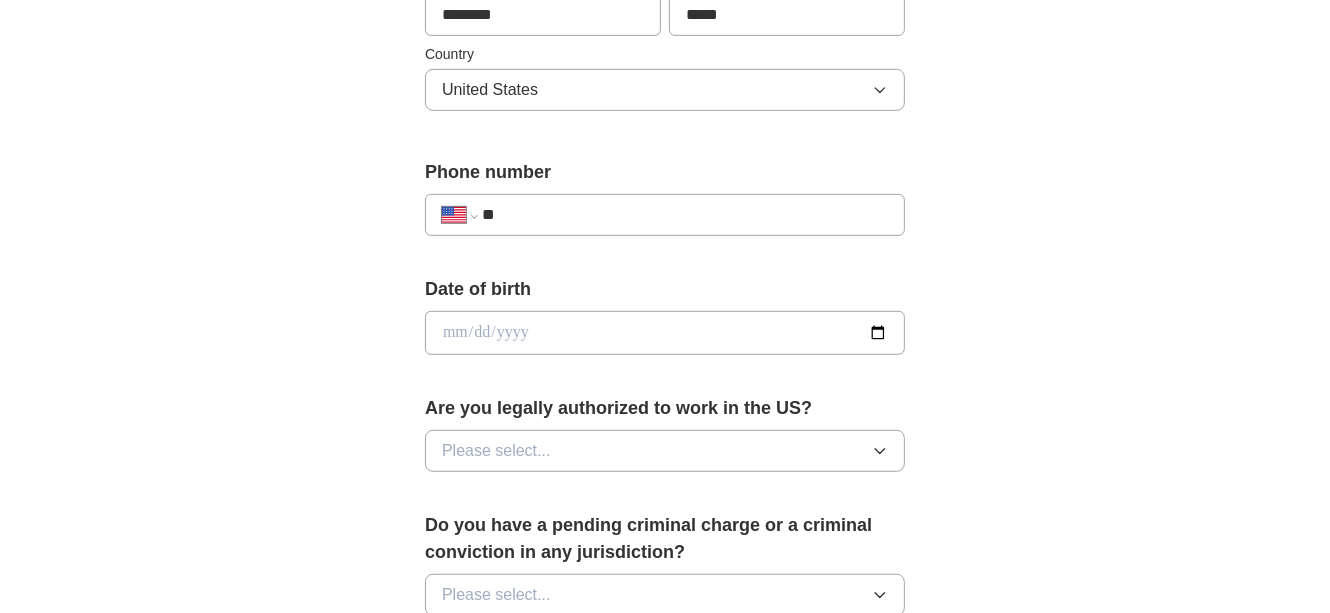 scroll, scrollTop: 669, scrollLeft: 0, axis: vertical 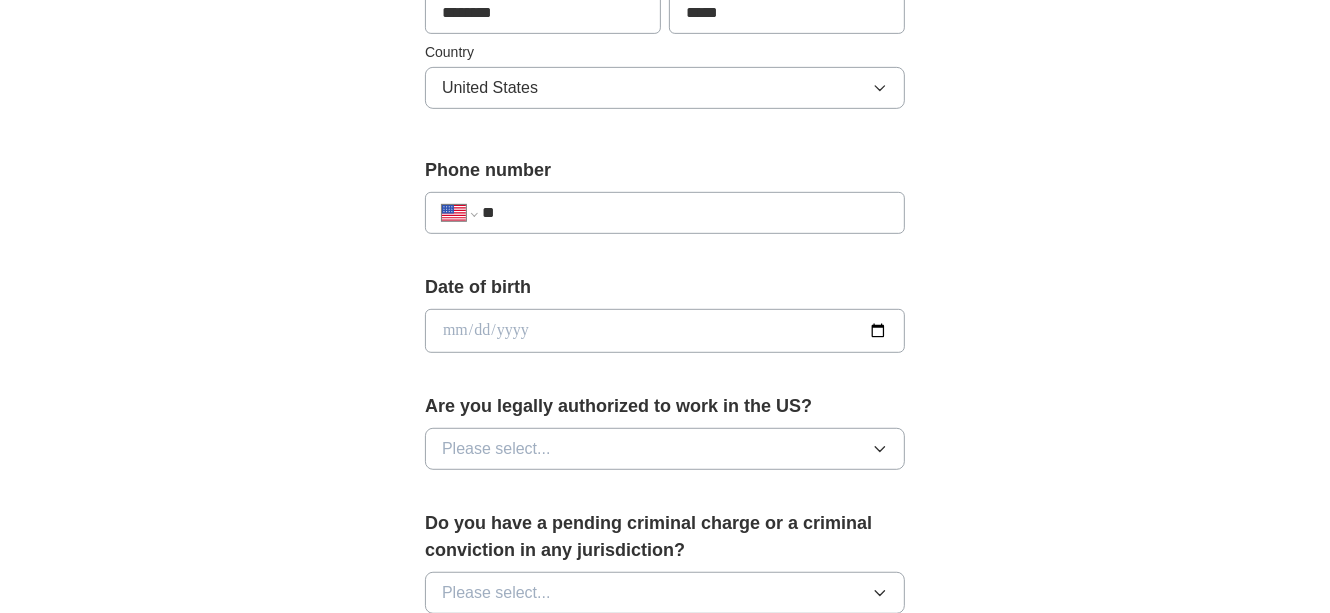 click at bounding box center (665, 331) 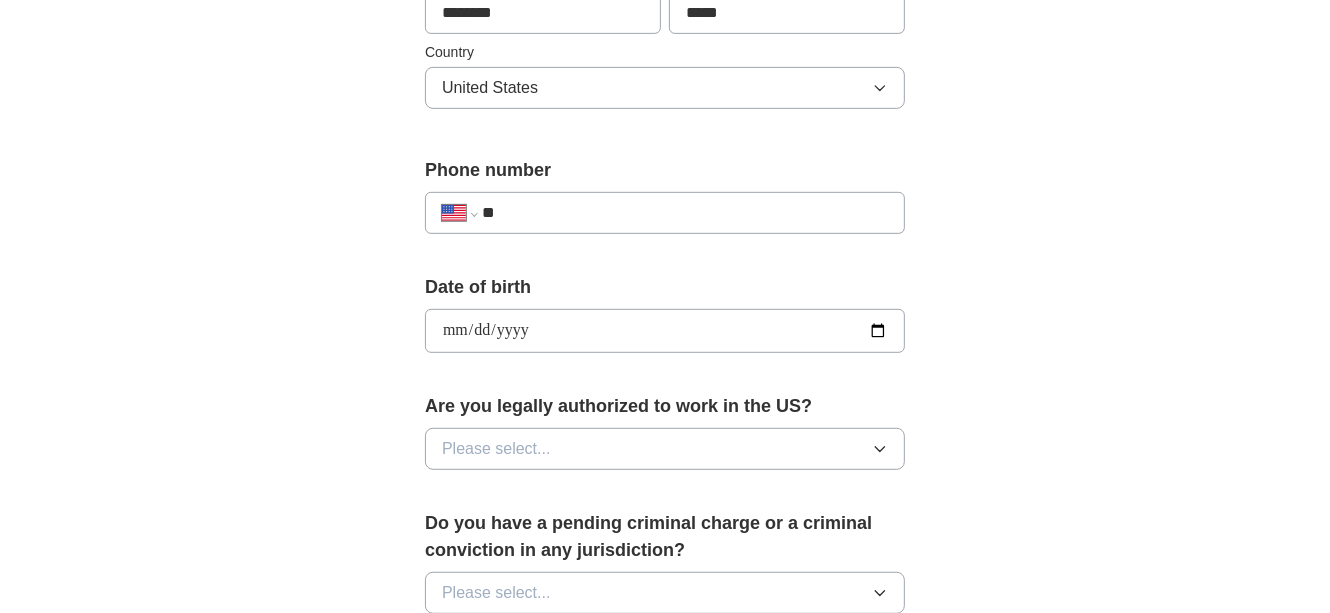 type on "**********" 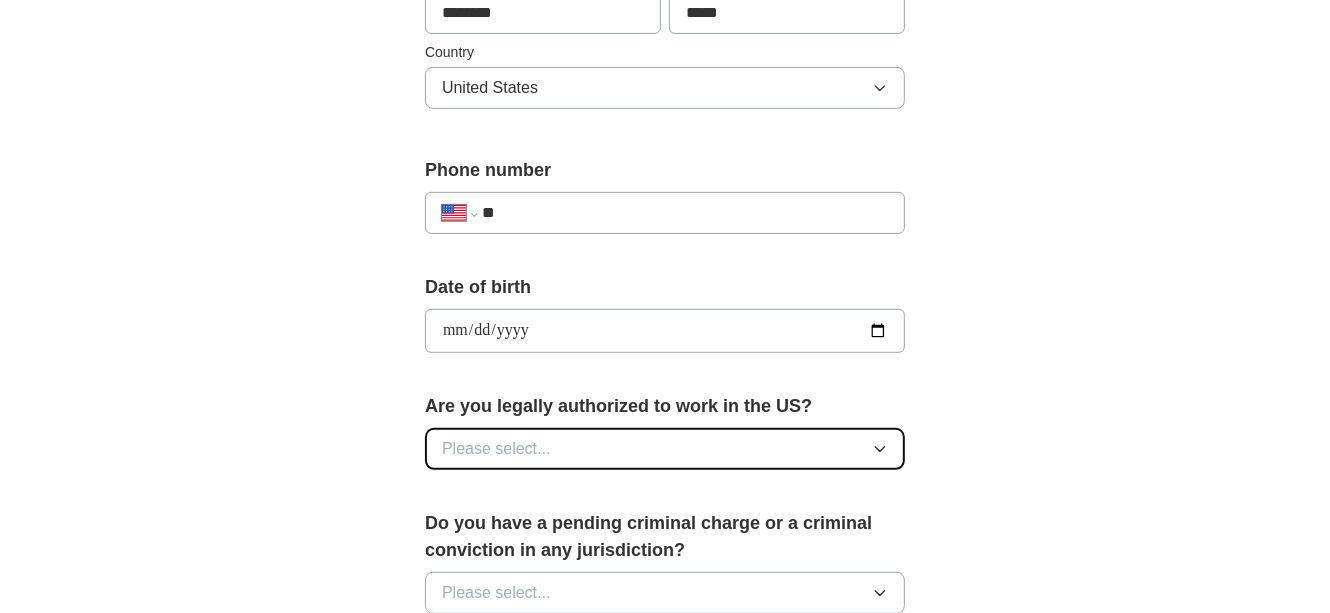 click 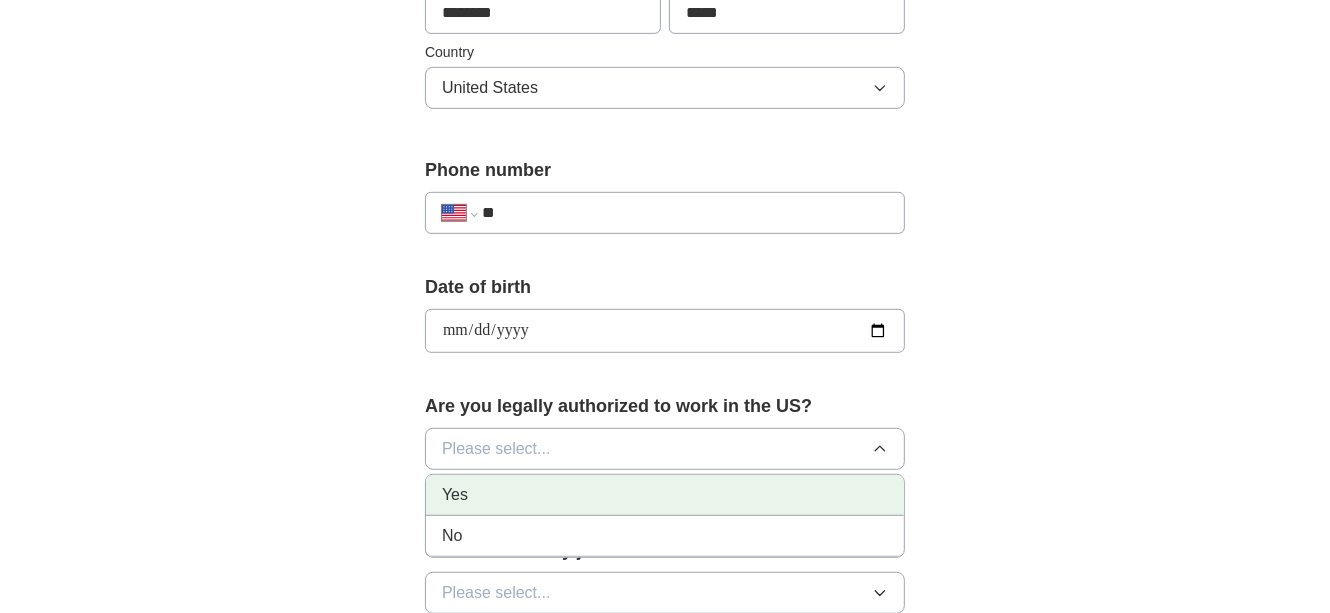click on "Yes" at bounding box center (665, 495) 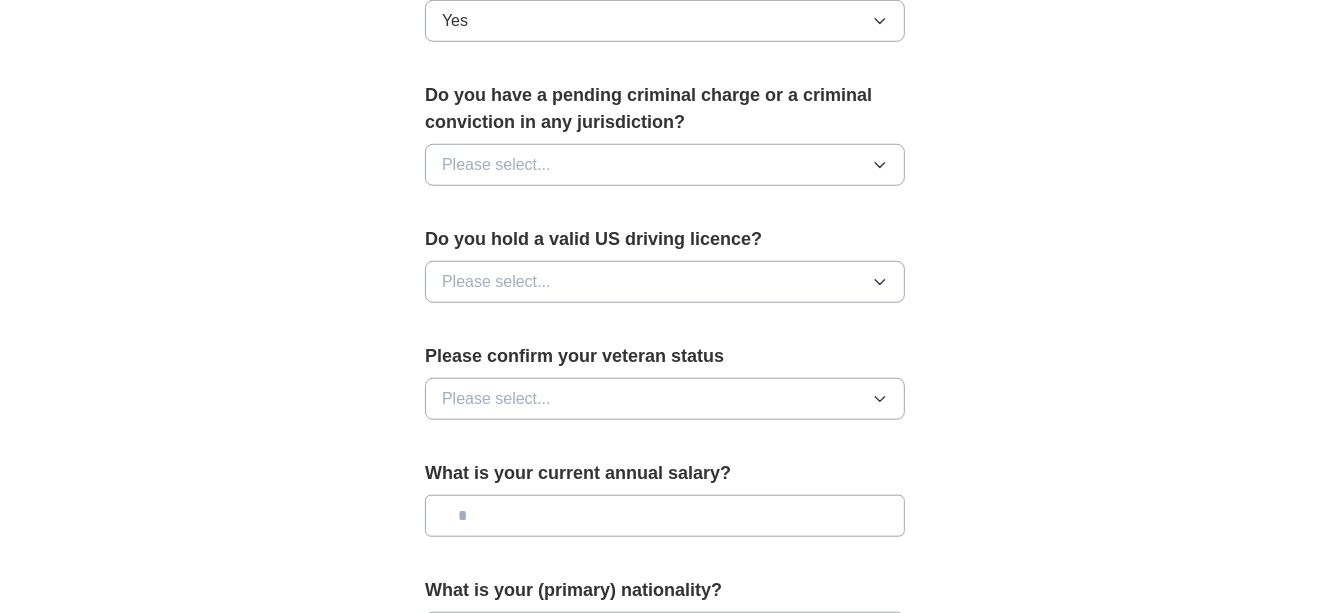 scroll, scrollTop: 1100, scrollLeft: 0, axis: vertical 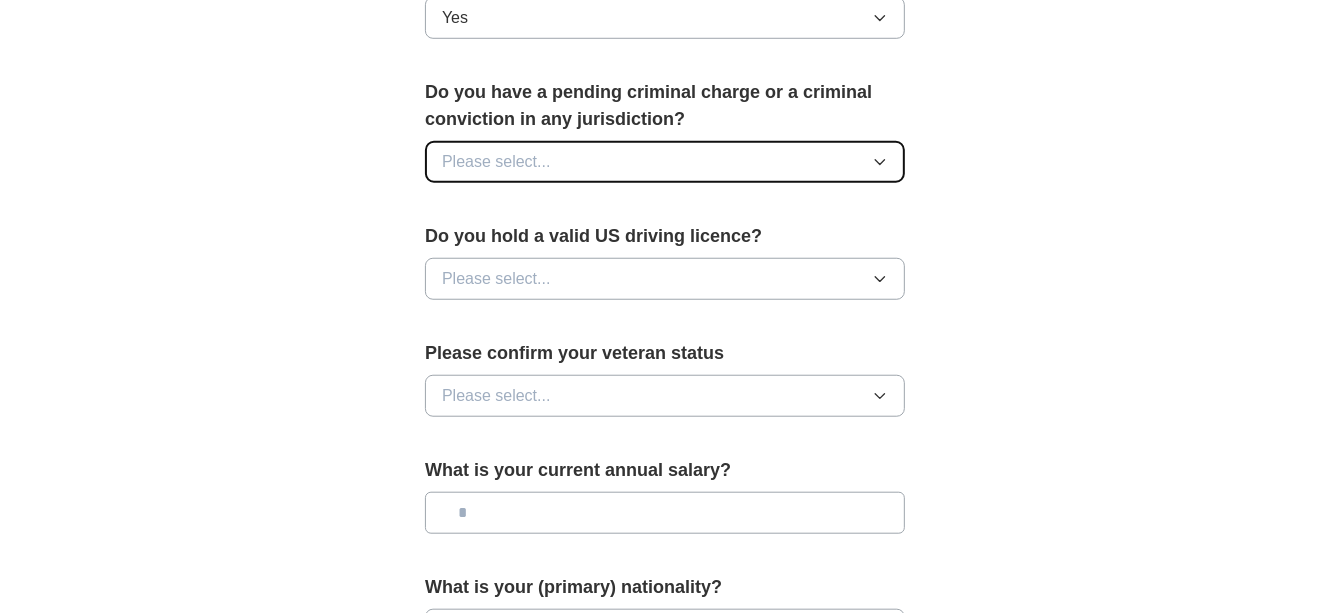 click 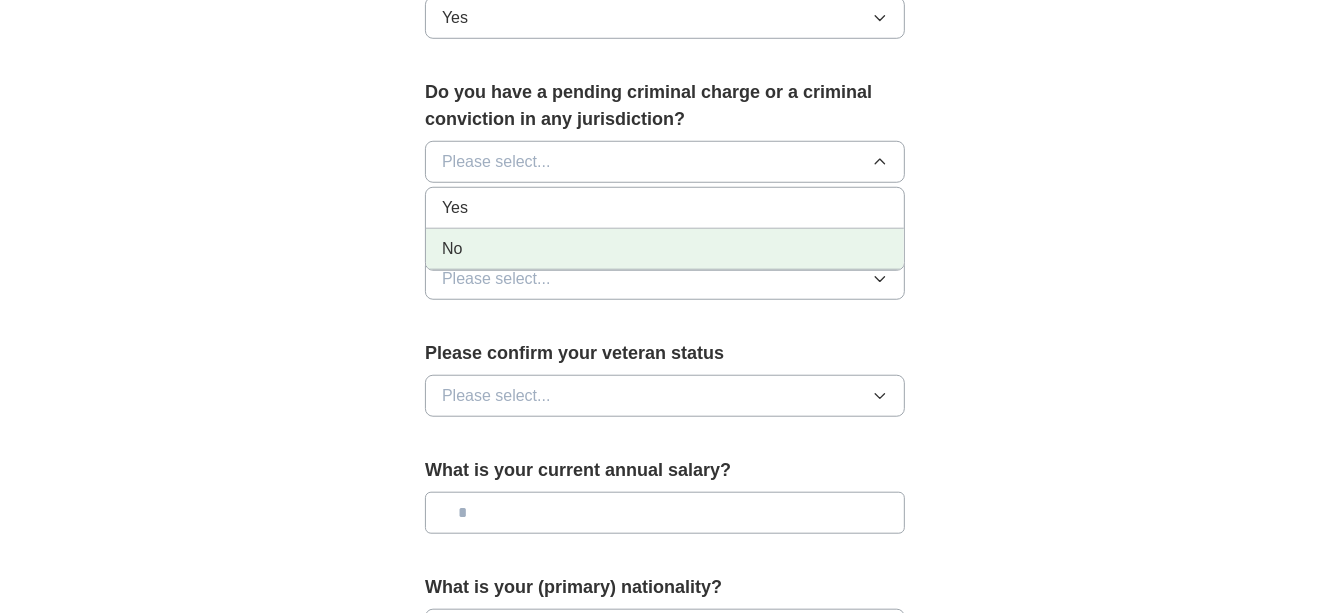 click on "No" at bounding box center [665, 249] 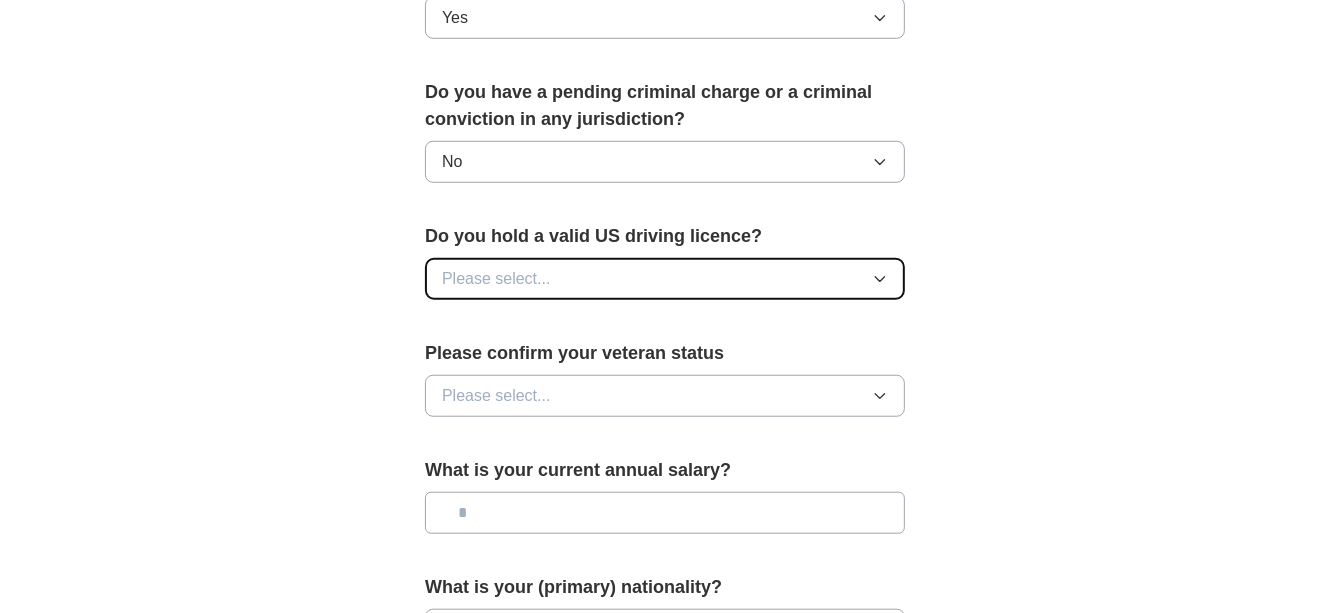 click 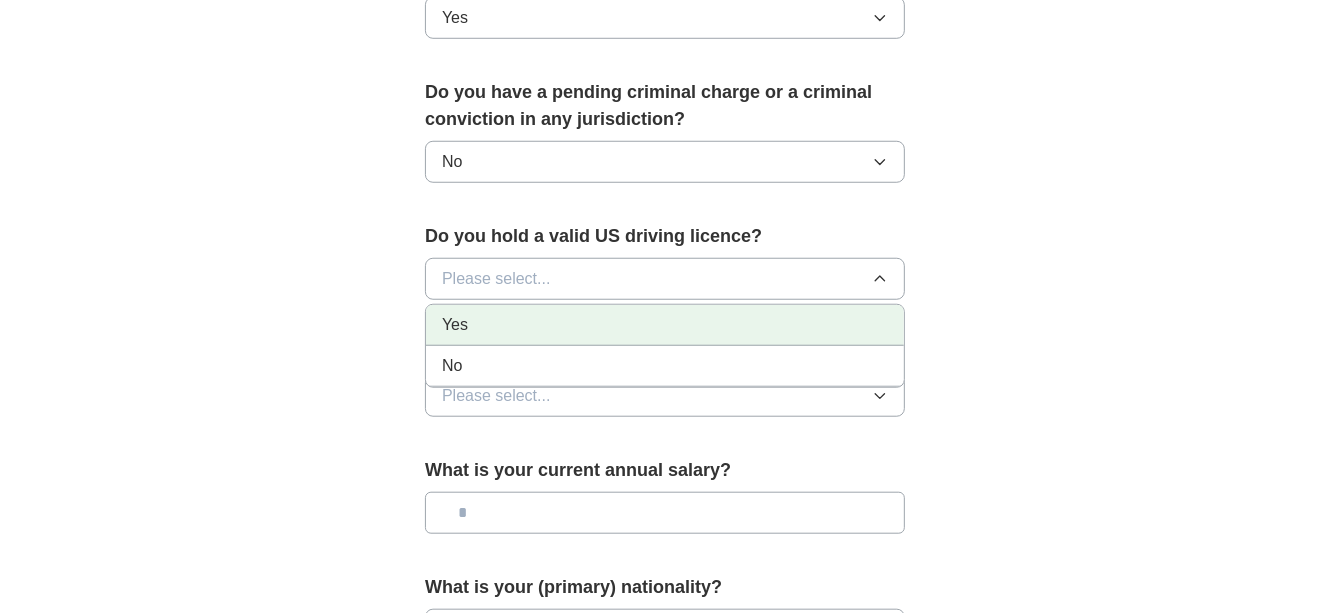 click on "Yes" at bounding box center [665, 325] 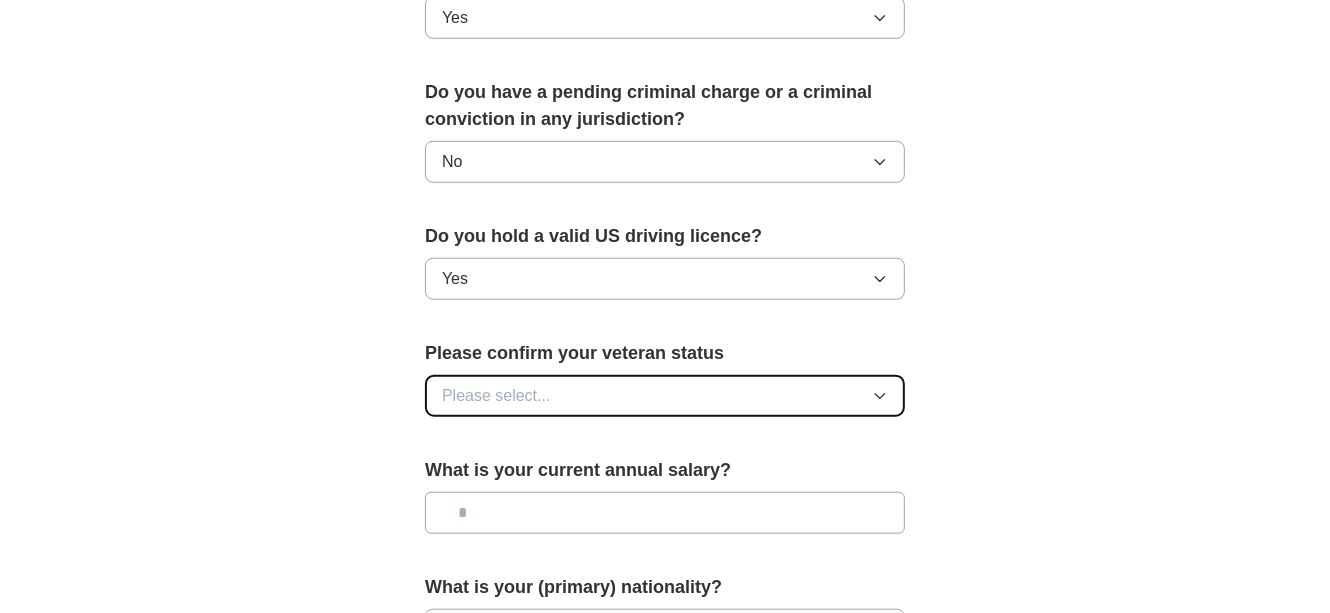 click 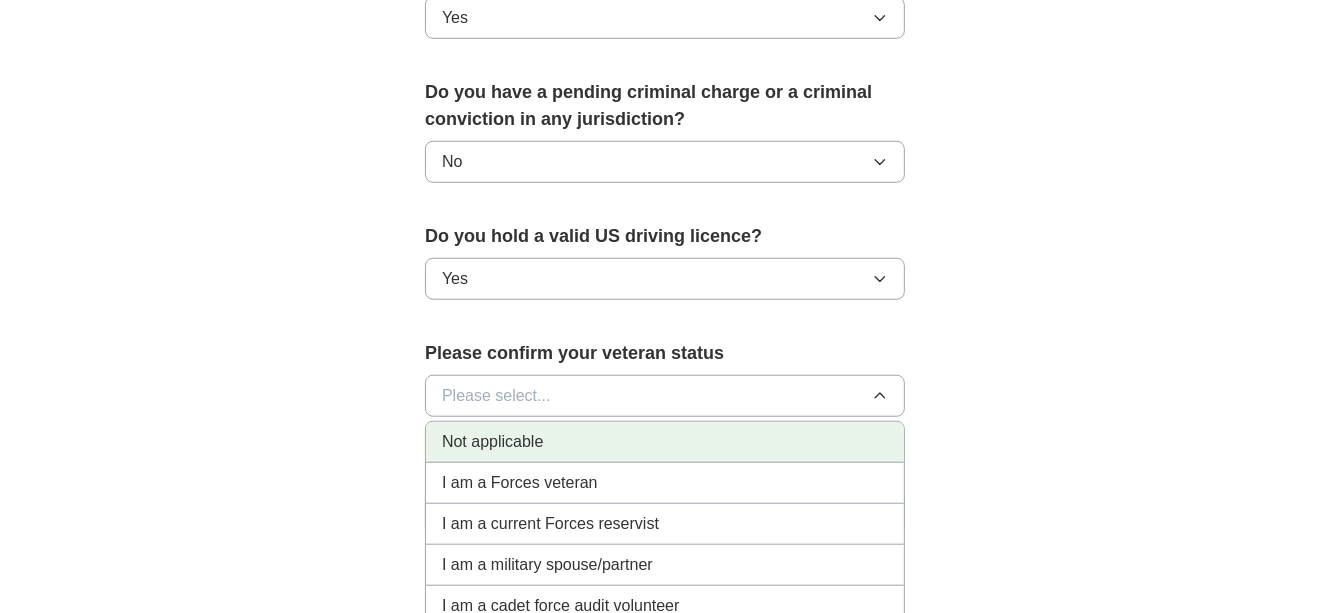 click on "Not applicable" at bounding box center [665, 442] 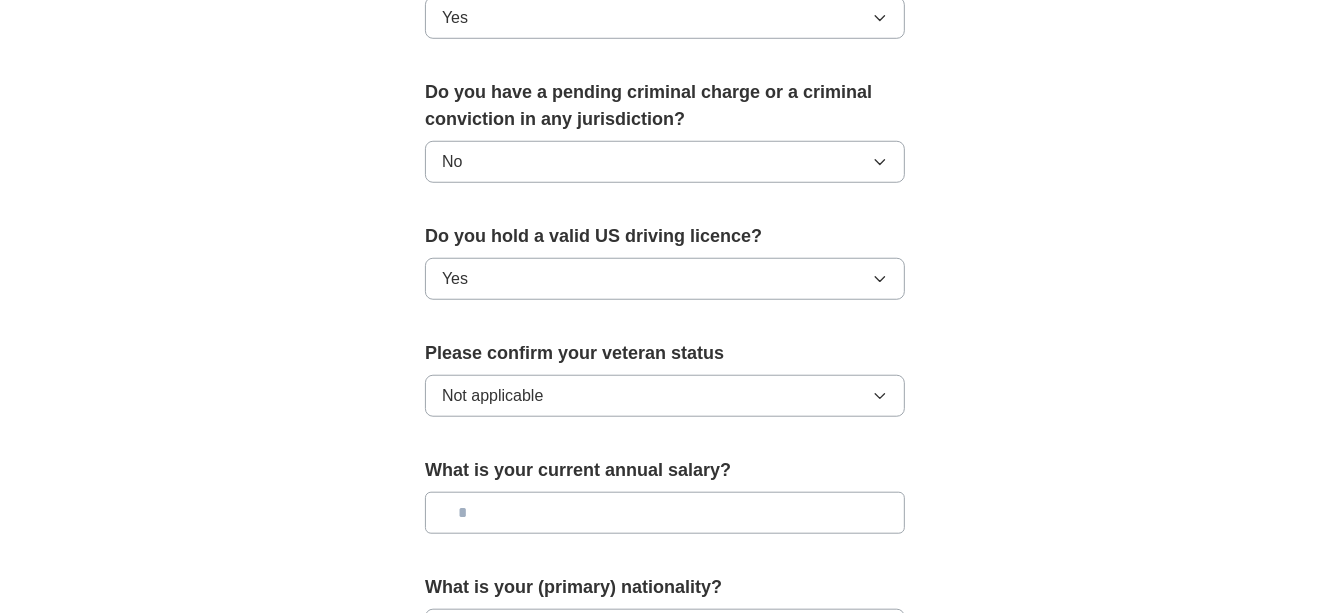 click at bounding box center (665, 513) 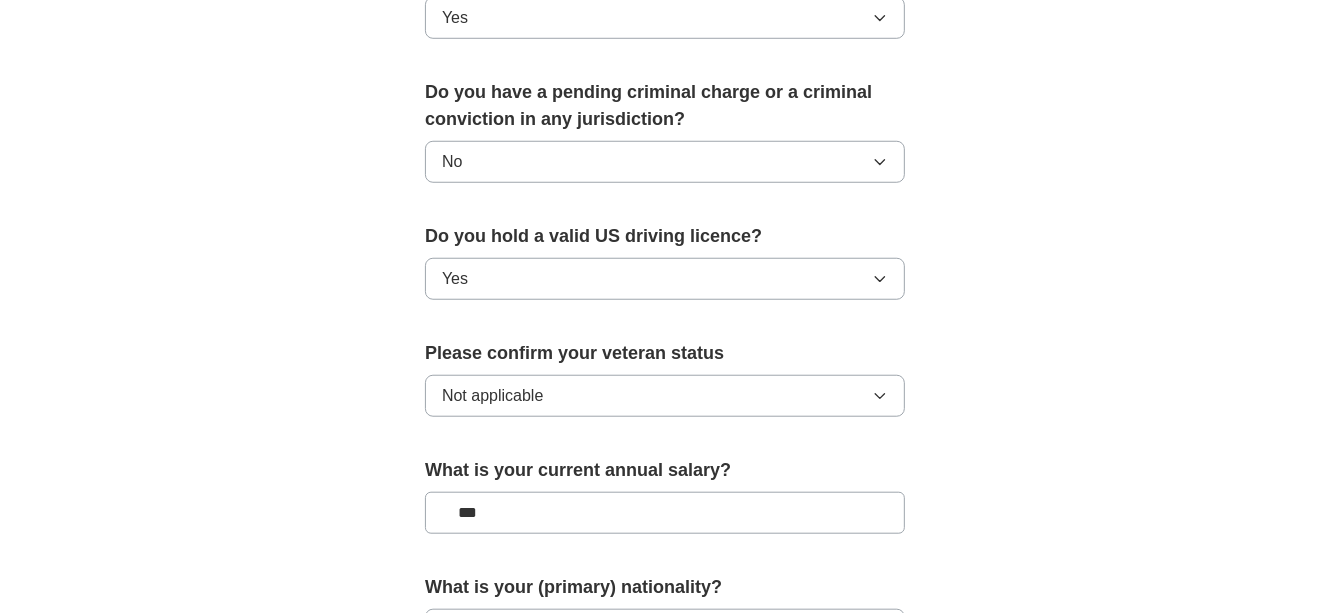 type on "**" 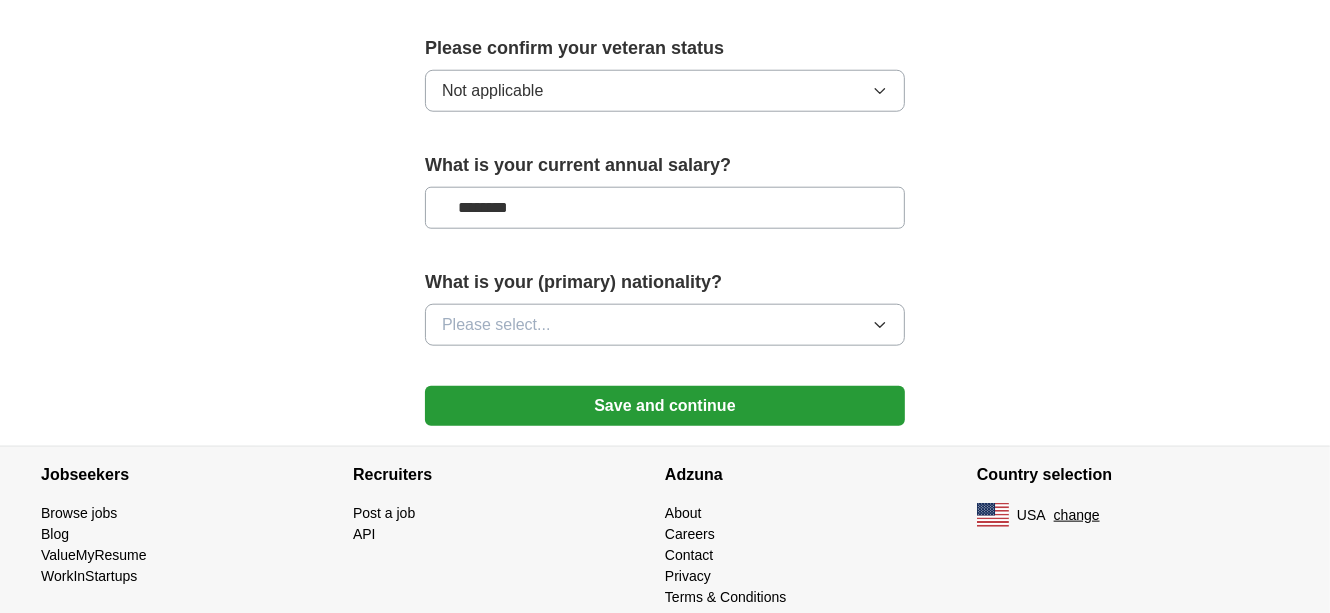 scroll, scrollTop: 1434, scrollLeft: 0, axis: vertical 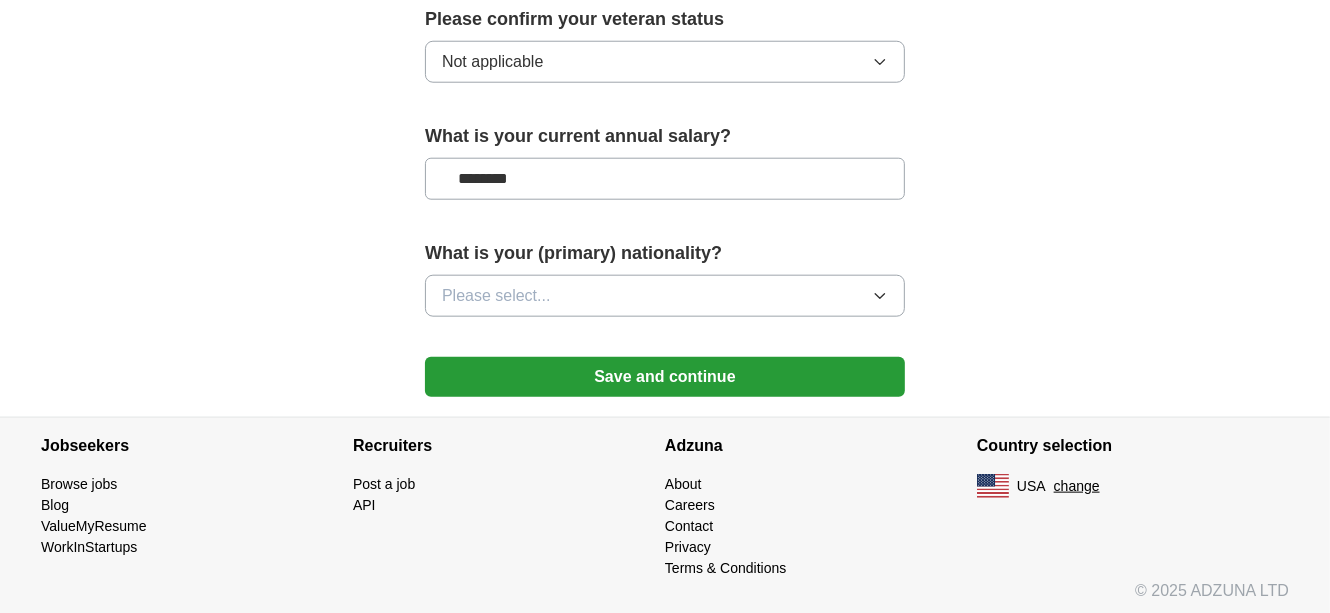type on "********" 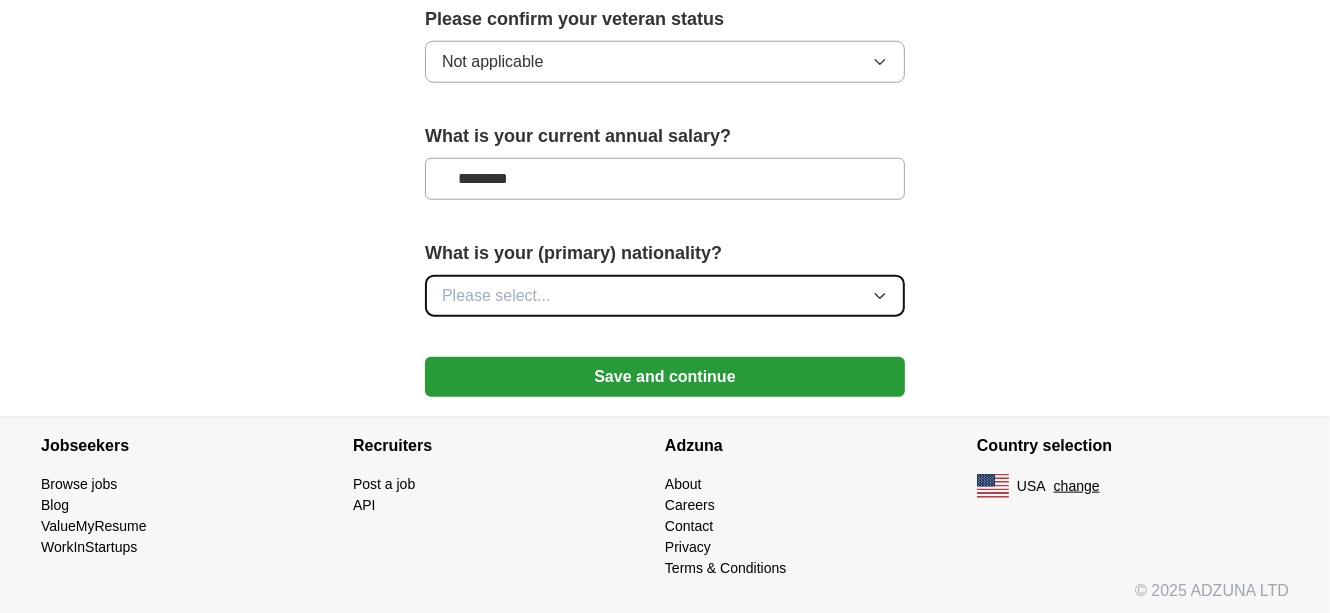 click 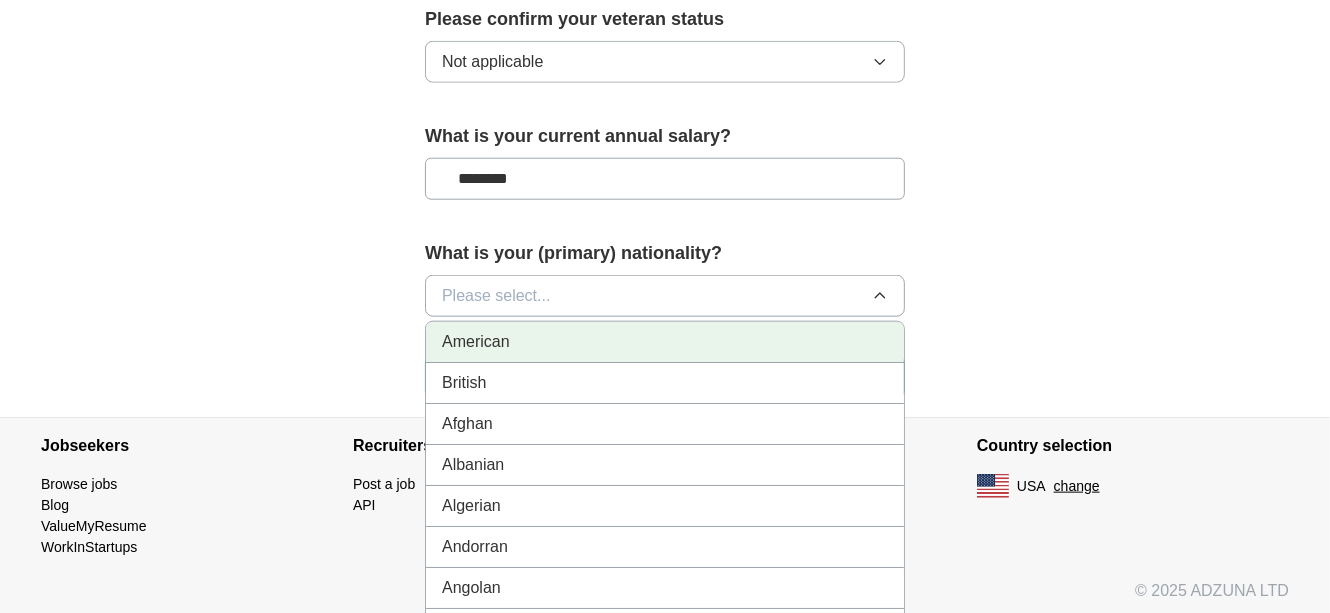 click on "American" at bounding box center [665, 342] 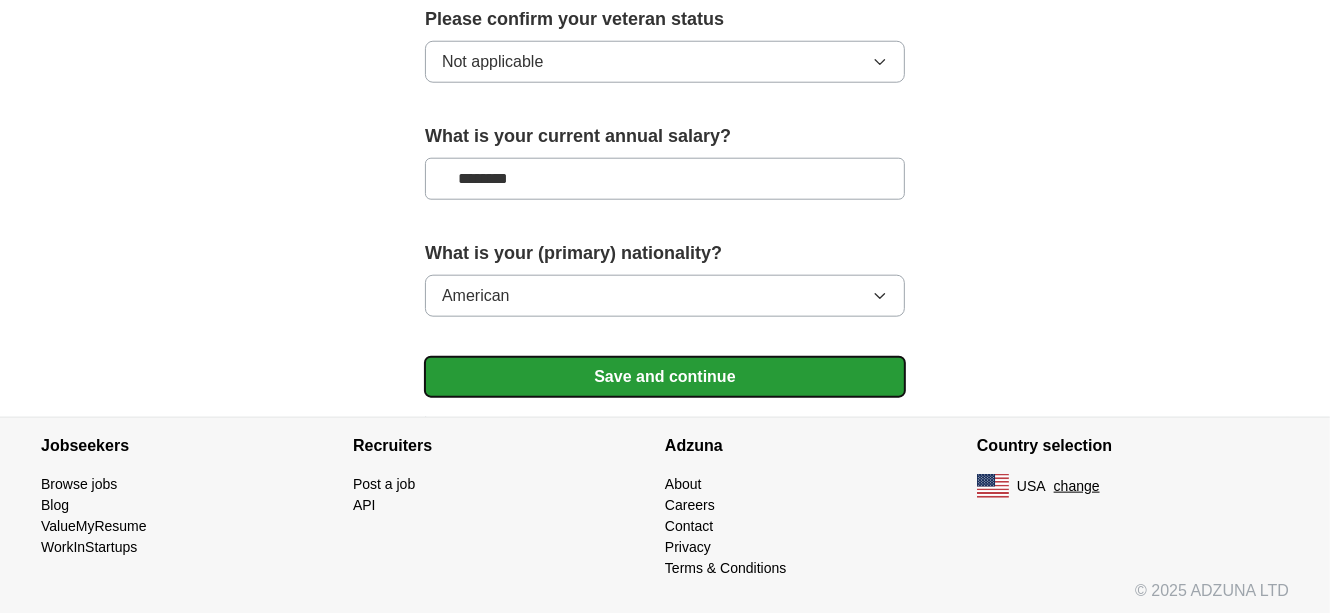 click on "Save and continue" at bounding box center (665, 377) 